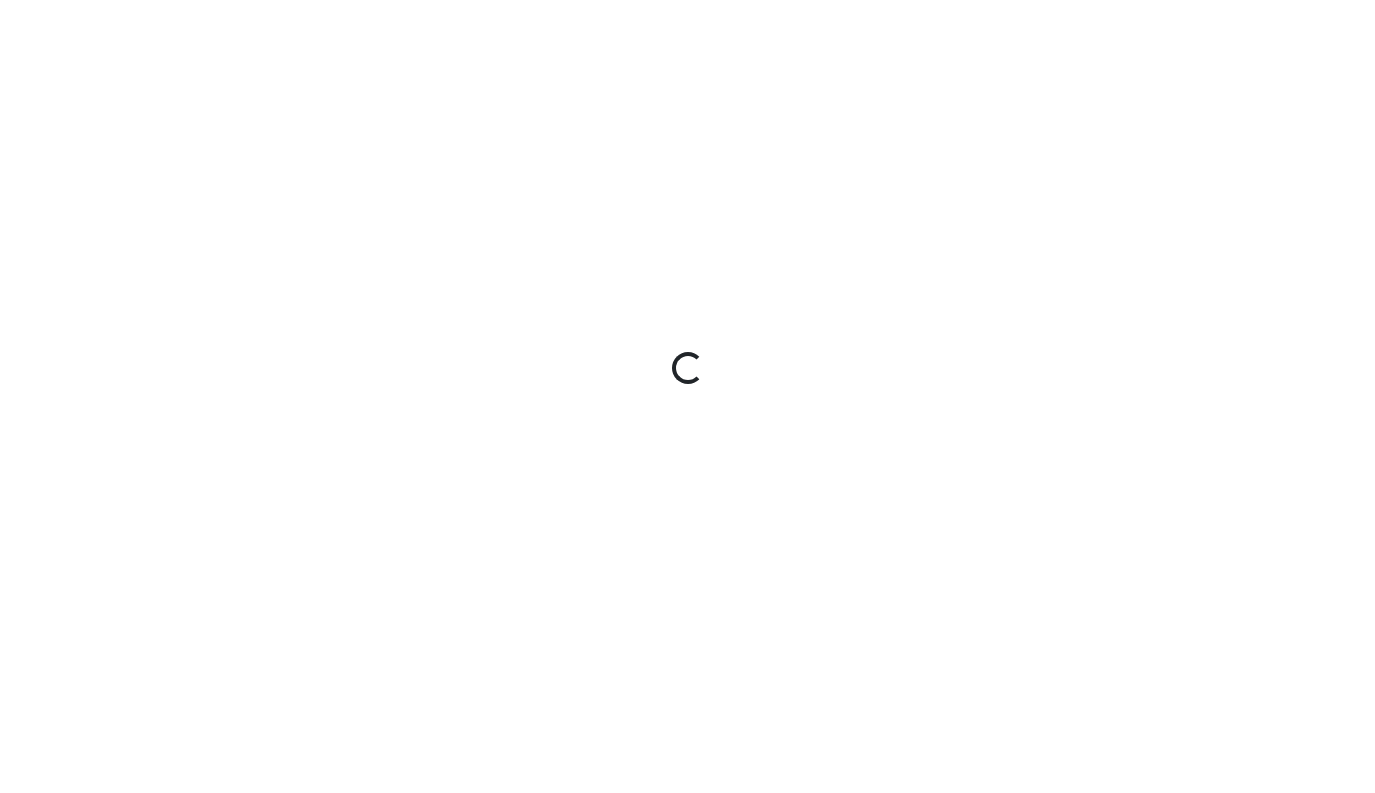 scroll, scrollTop: 0, scrollLeft: 0, axis: both 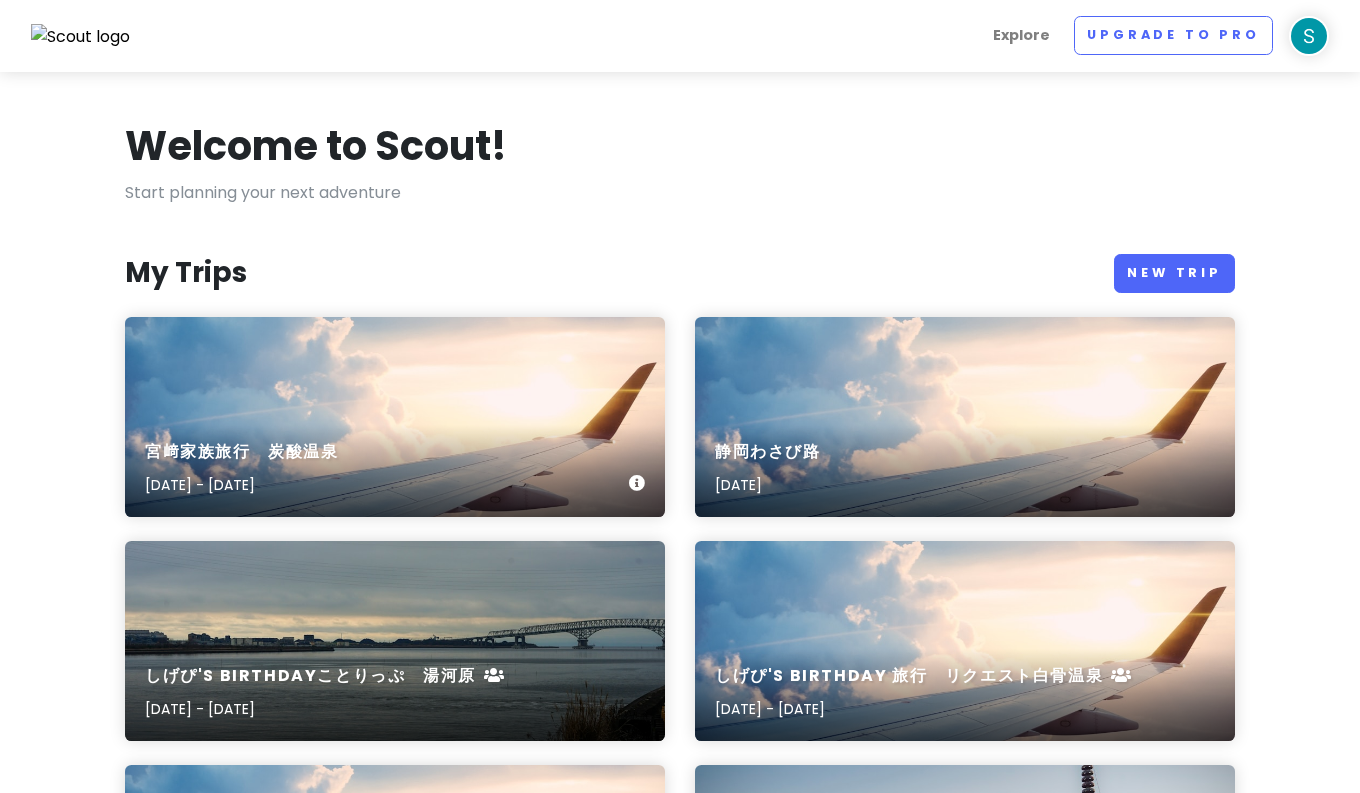click on "宮﨑家族旅行　炭酸温泉 [DATE] - [DATE]" at bounding box center (395, 417) 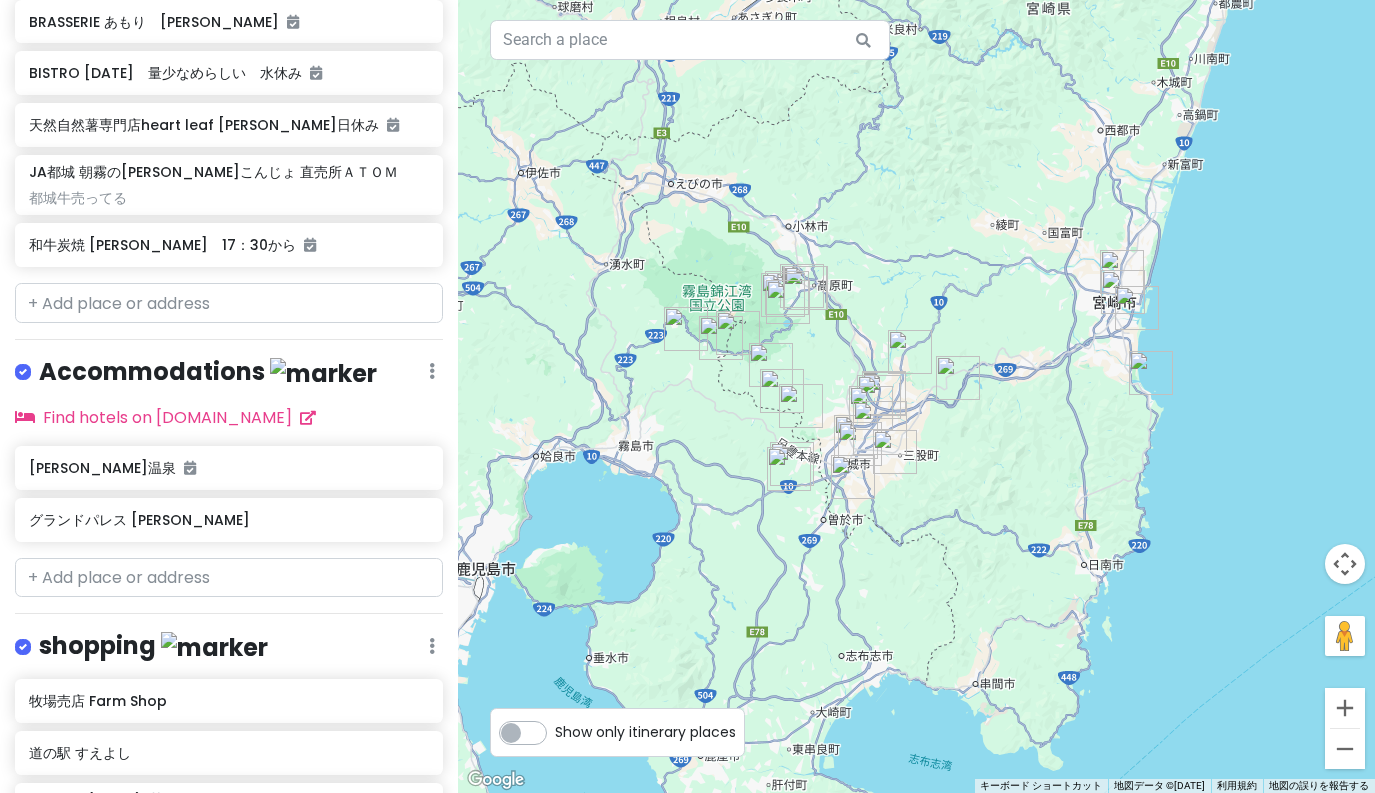 scroll, scrollTop: 1624, scrollLeft: 0, axis: vertical 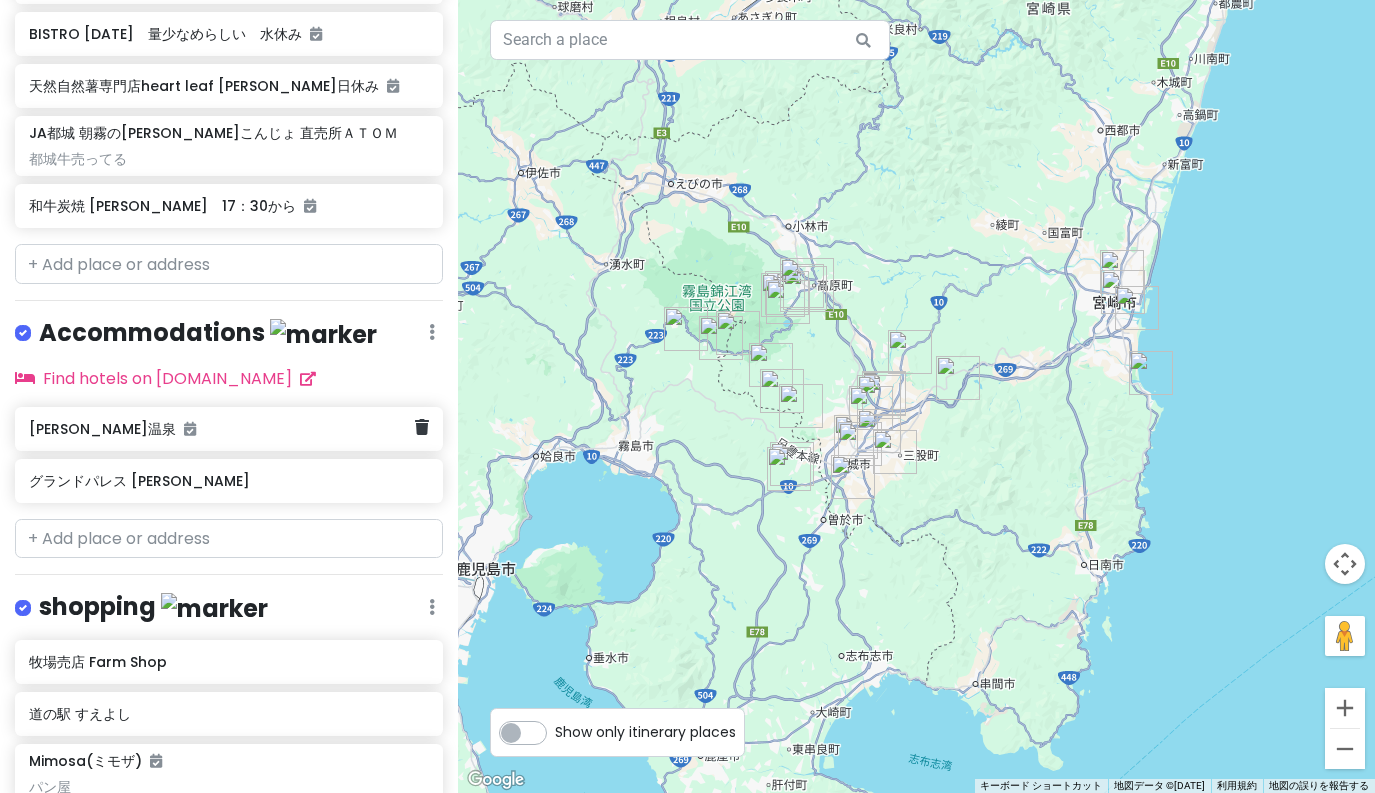 click on "湯之元温泉" at bounding box center (222, 429) 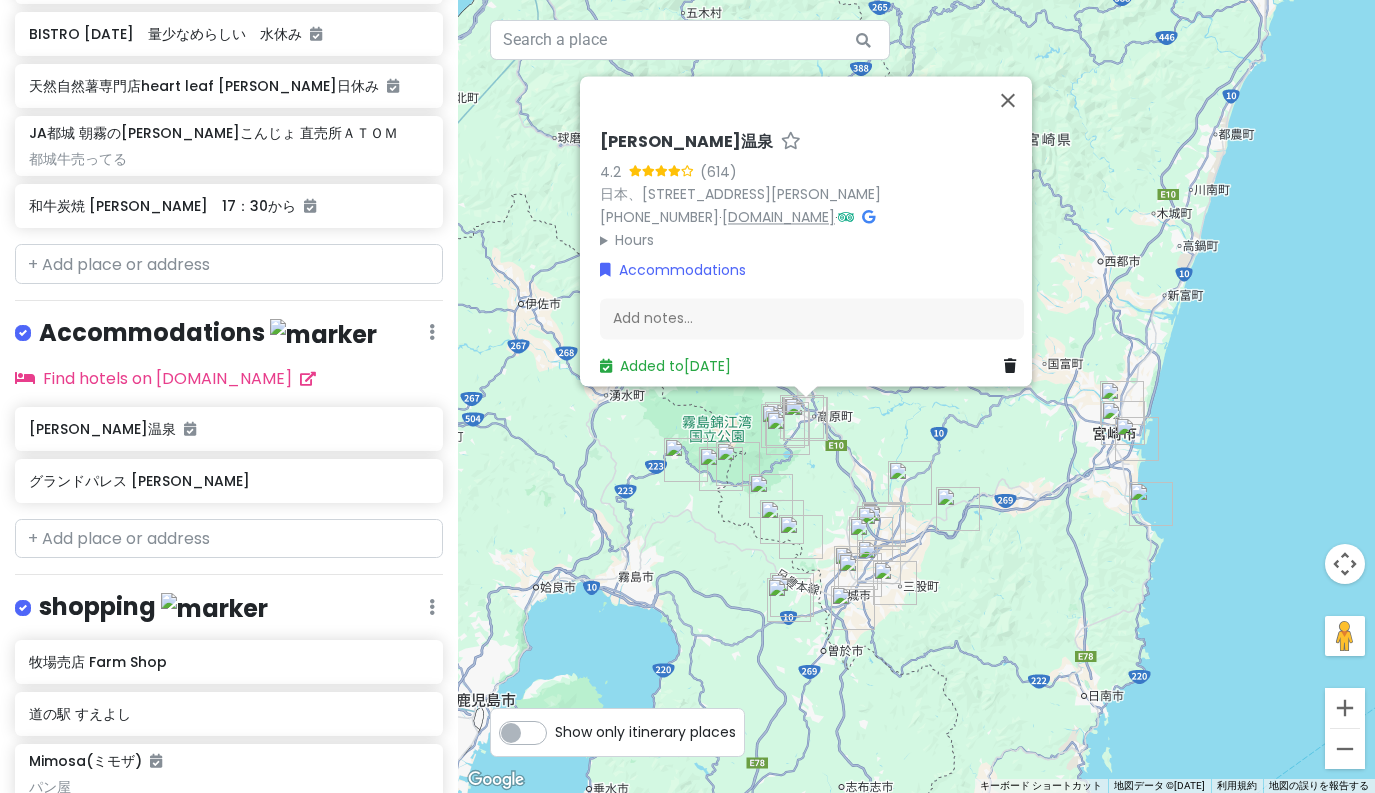 click on "yunomoto.org" at bounding box center (778, 217) 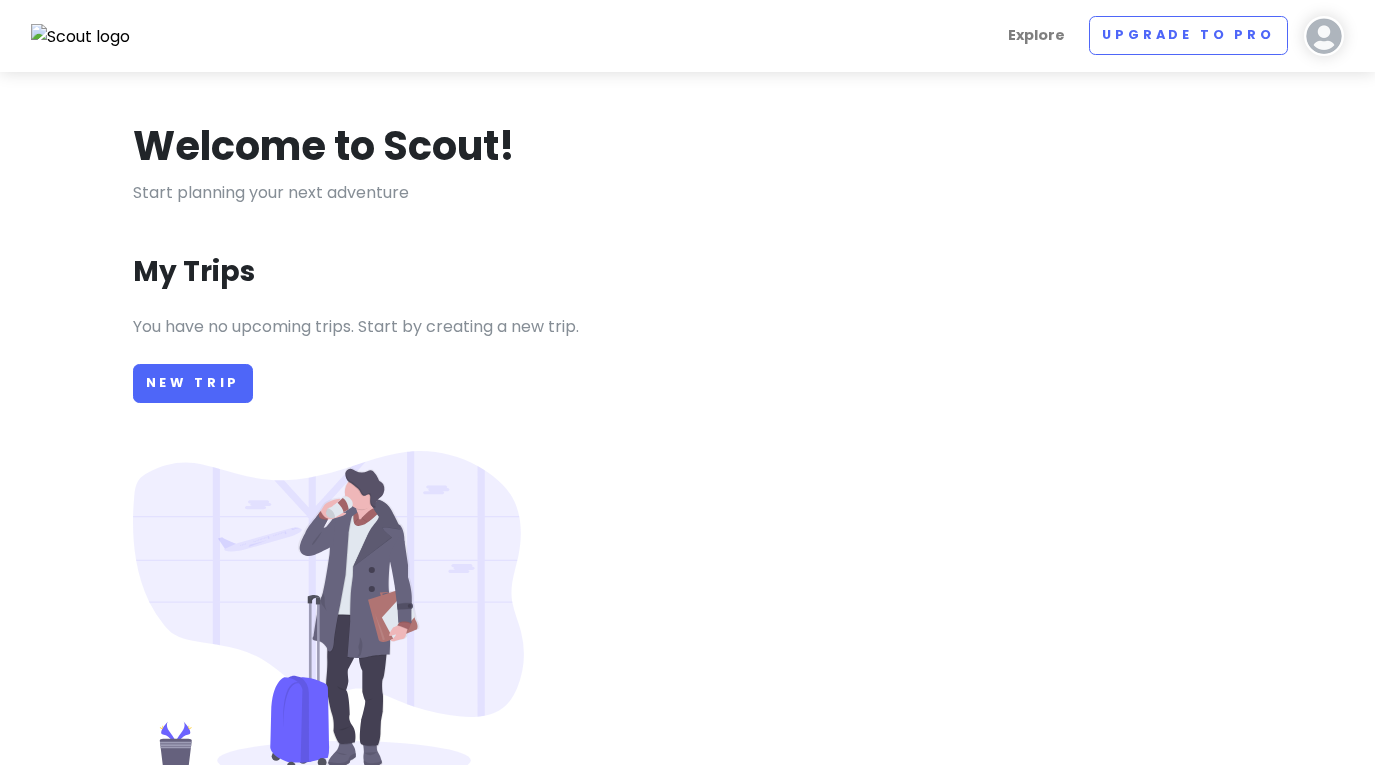 scroll, scrollTop: 0, scrollLeft: 0, axis: both 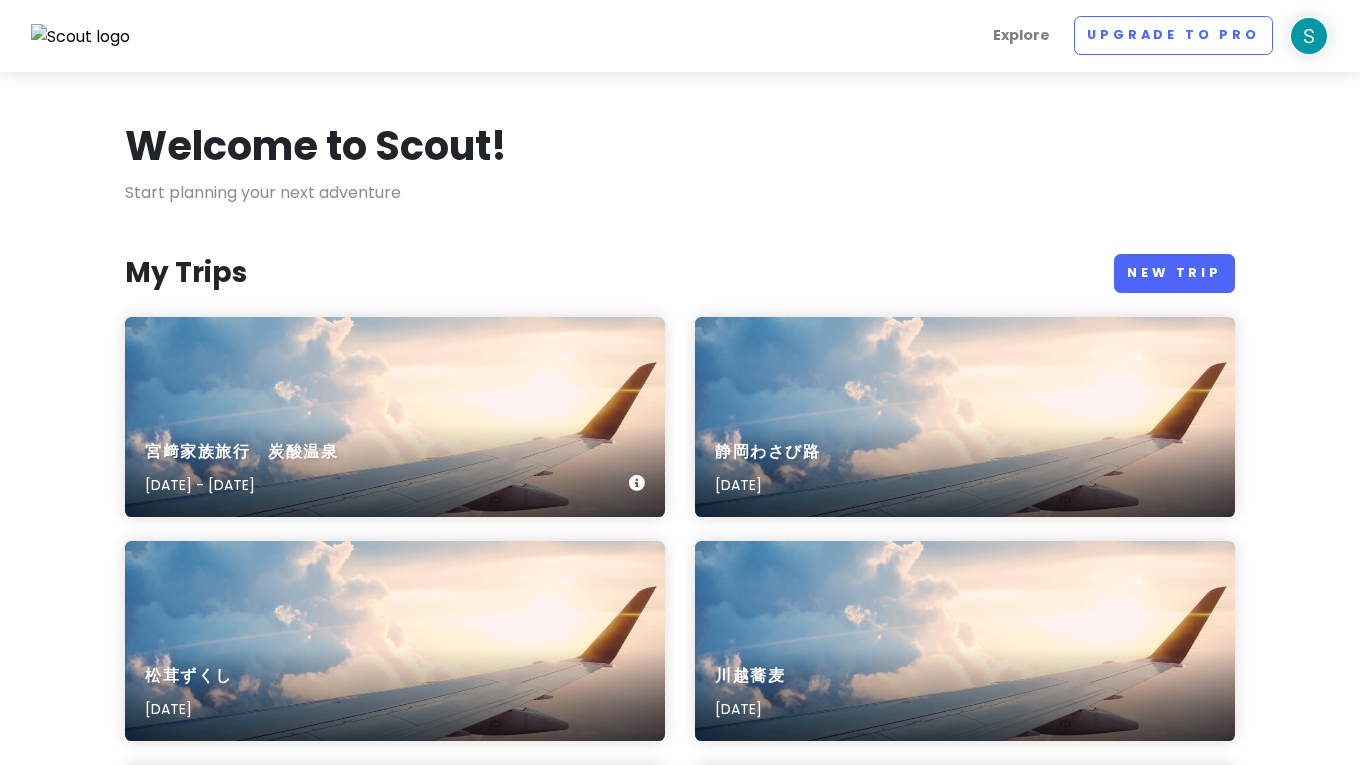click on "宮﨑家族旅行　炭酸温泉 [DATE] - [DATE]" at bounding box center [395, 469] 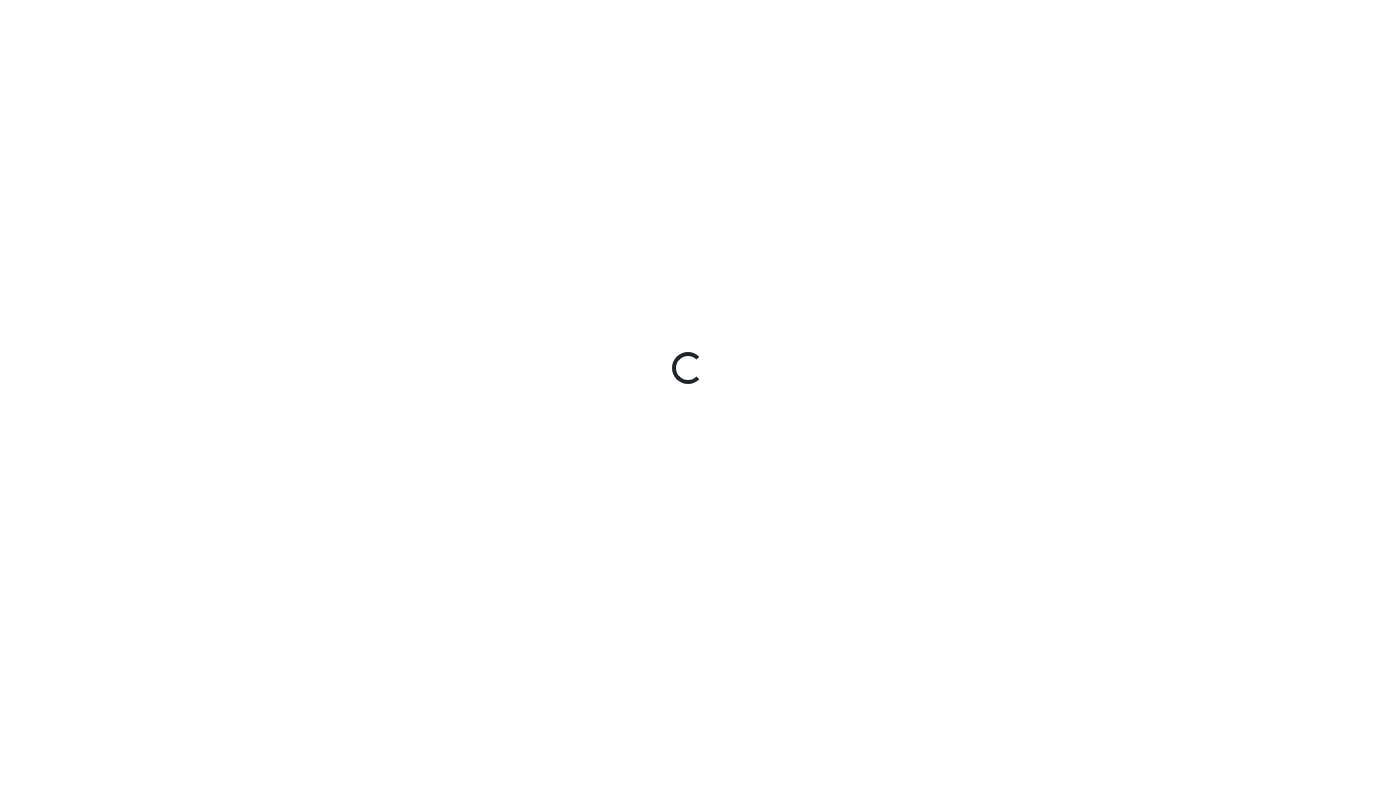 scroll, scrollTop: 0, scrollLeft: 0, axis: both 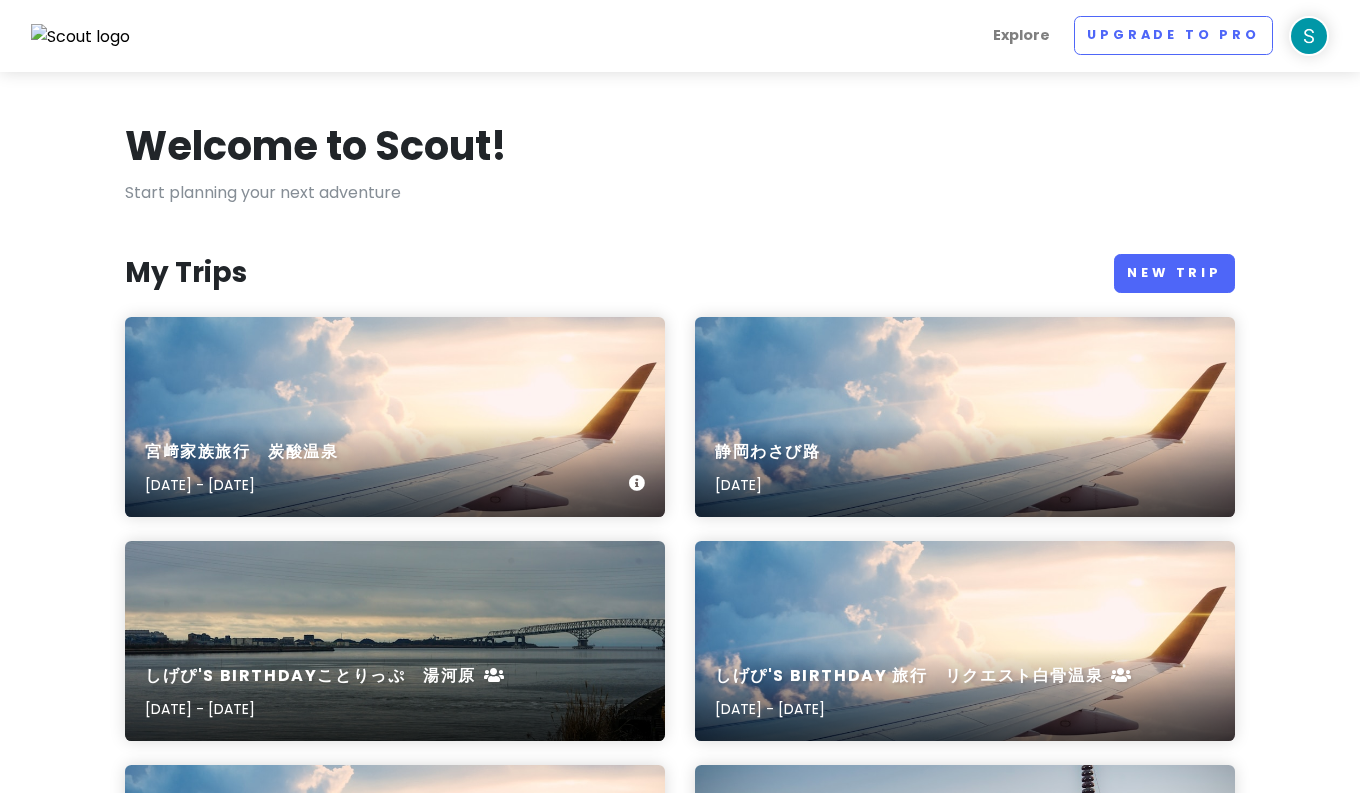 click on "宮﨑家族旅行　炭酸温泉 [DATE] - [DATE]" at bounding box center (395, 469) 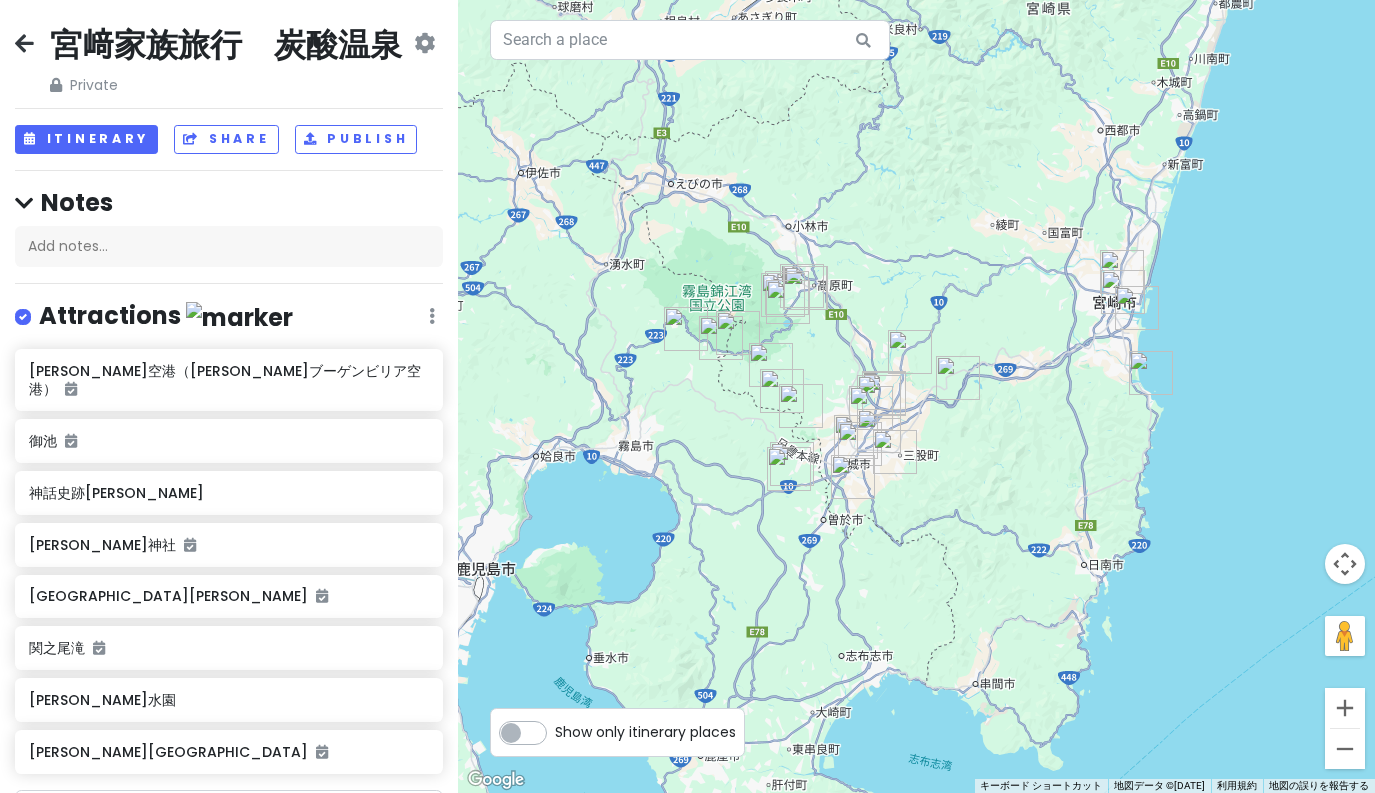 scroll, scrollTop: 0, scrollLeft: 0, axis: both 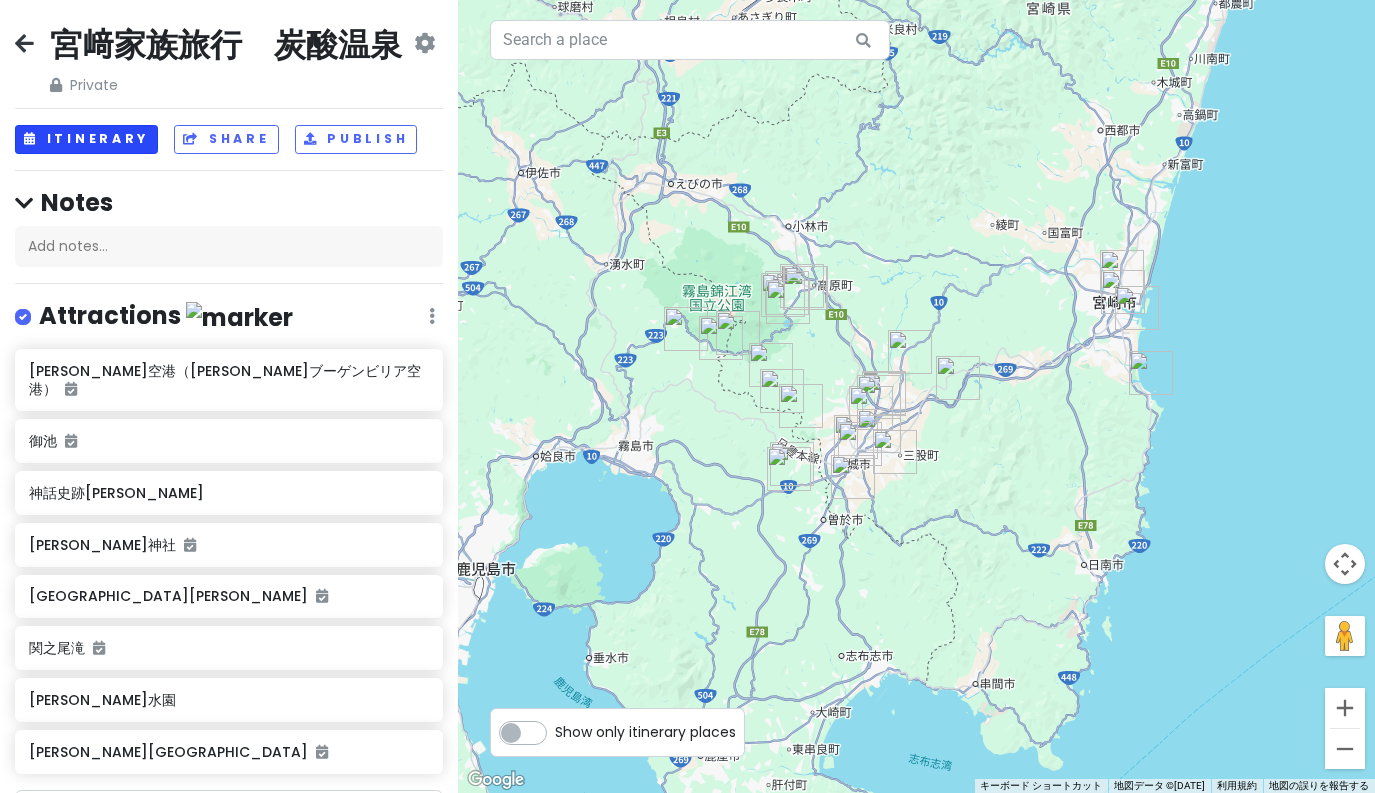 click on "Itinerary" at bounding box center [86, 139] 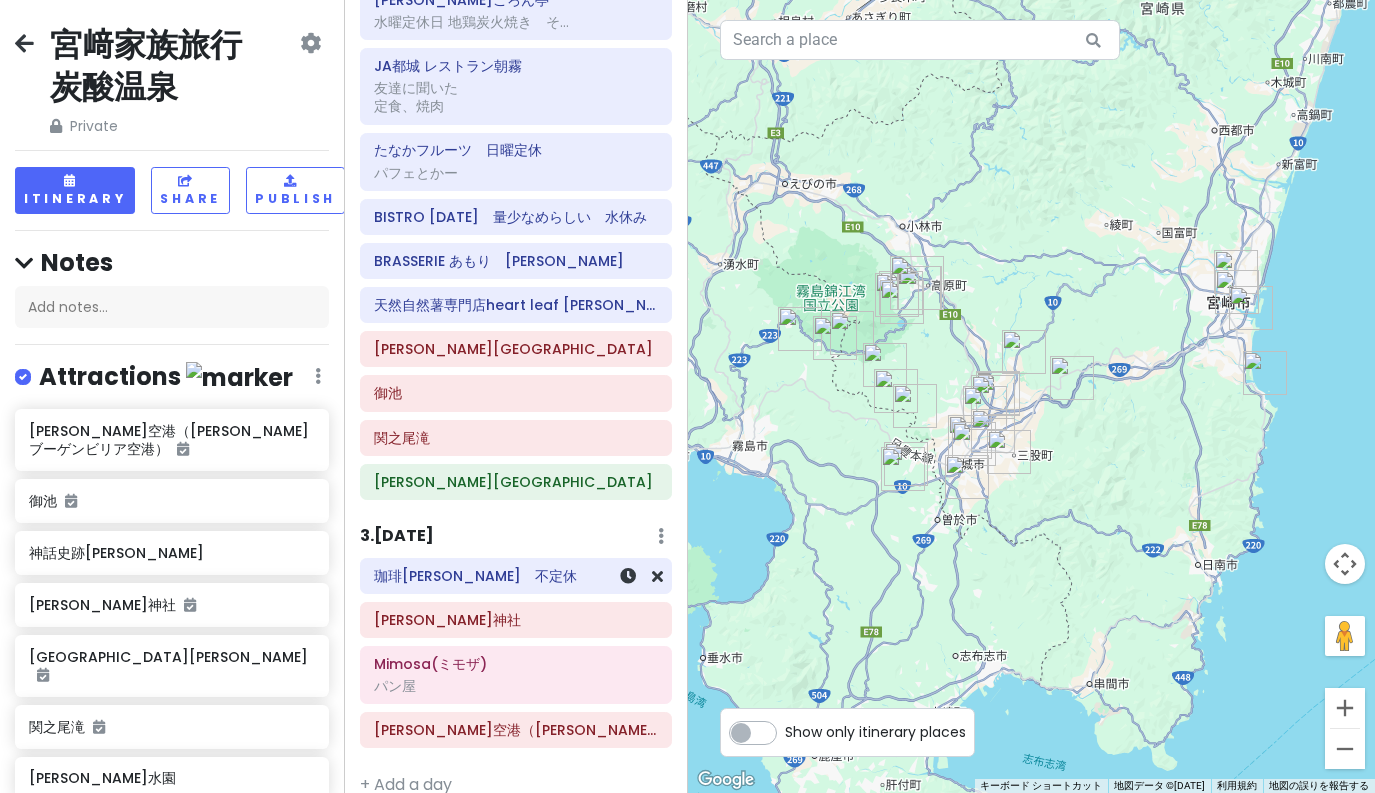 scroll, scrollTop: 421, scrollLeft: 0, axis: vertical 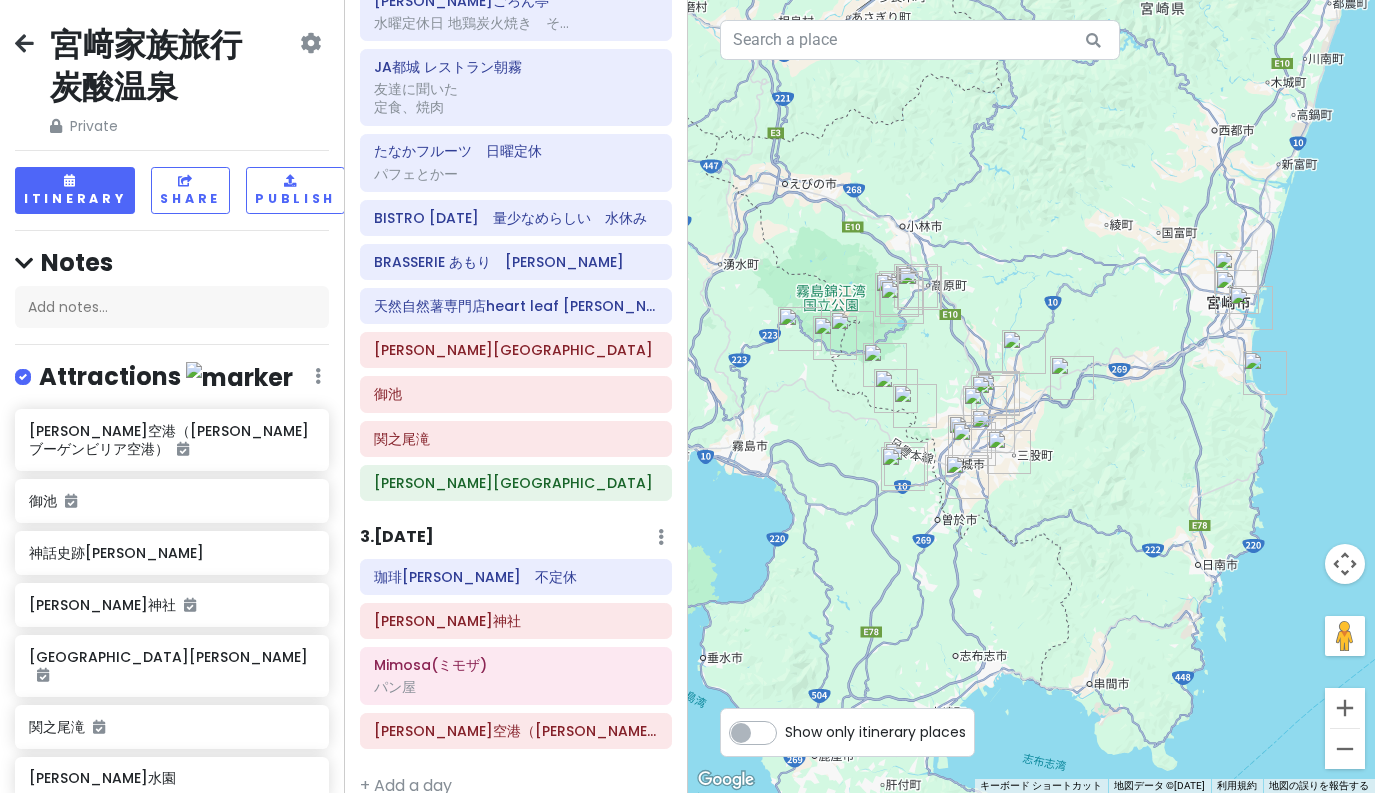 click at bounding box center [974, 444] 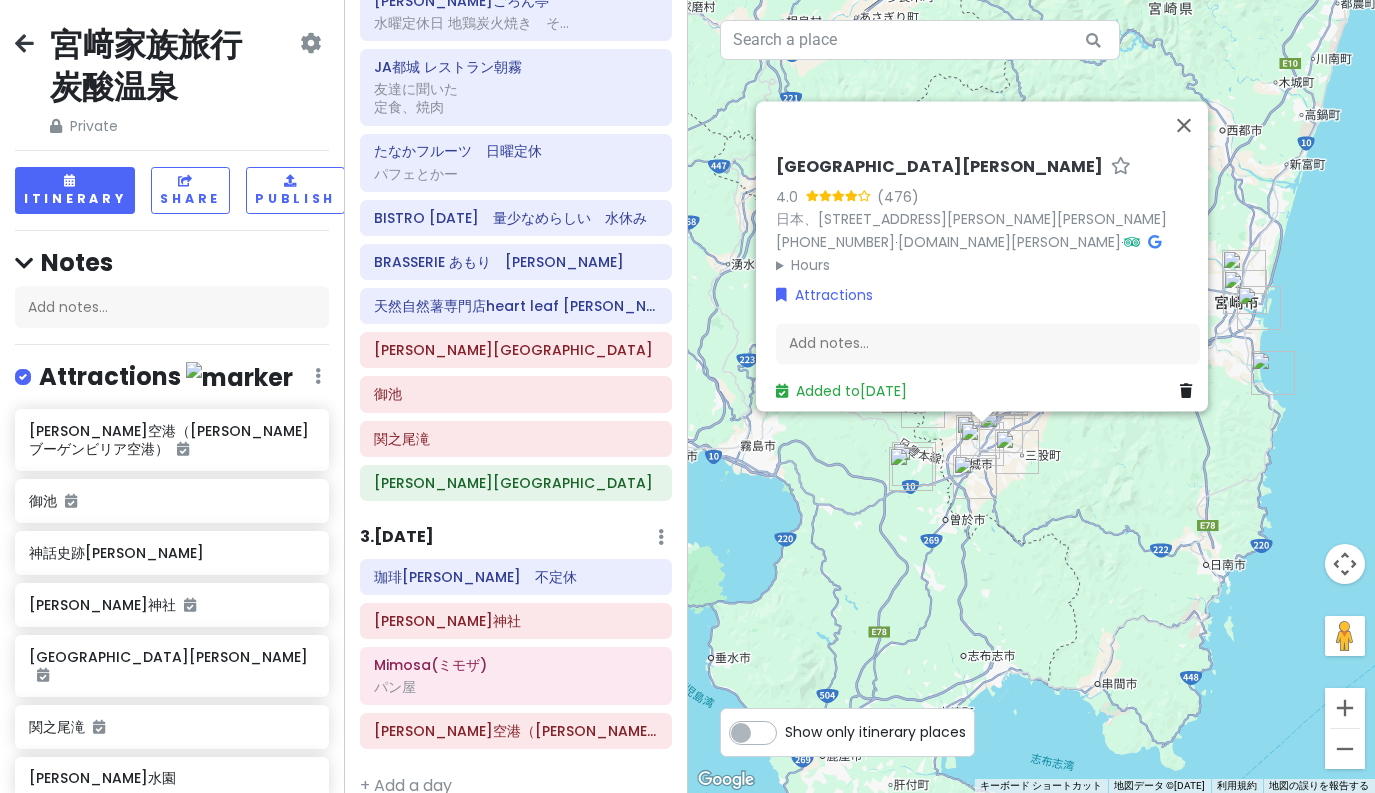 click on "都城島津邸 4.0        (476) 日本、〒885-0055 宮崎県都城市早鈴町１８−５ +81 986-23-2116   ·   www.city.miyakonojo.miyazaki.jp   ·   Hours 月曜日  定休日 火曜日  9時00分～17時00分 水曜日  9時00分～17時00分 木曜日  9時00分～17時00分 金曜日  9時00分～17時00分 土曜日  9時00分～17時00分 日曜日  9時00分～17時00分 Attractions Add notes... Added to  Mon 7/14" at bounding box center [1032, 396] 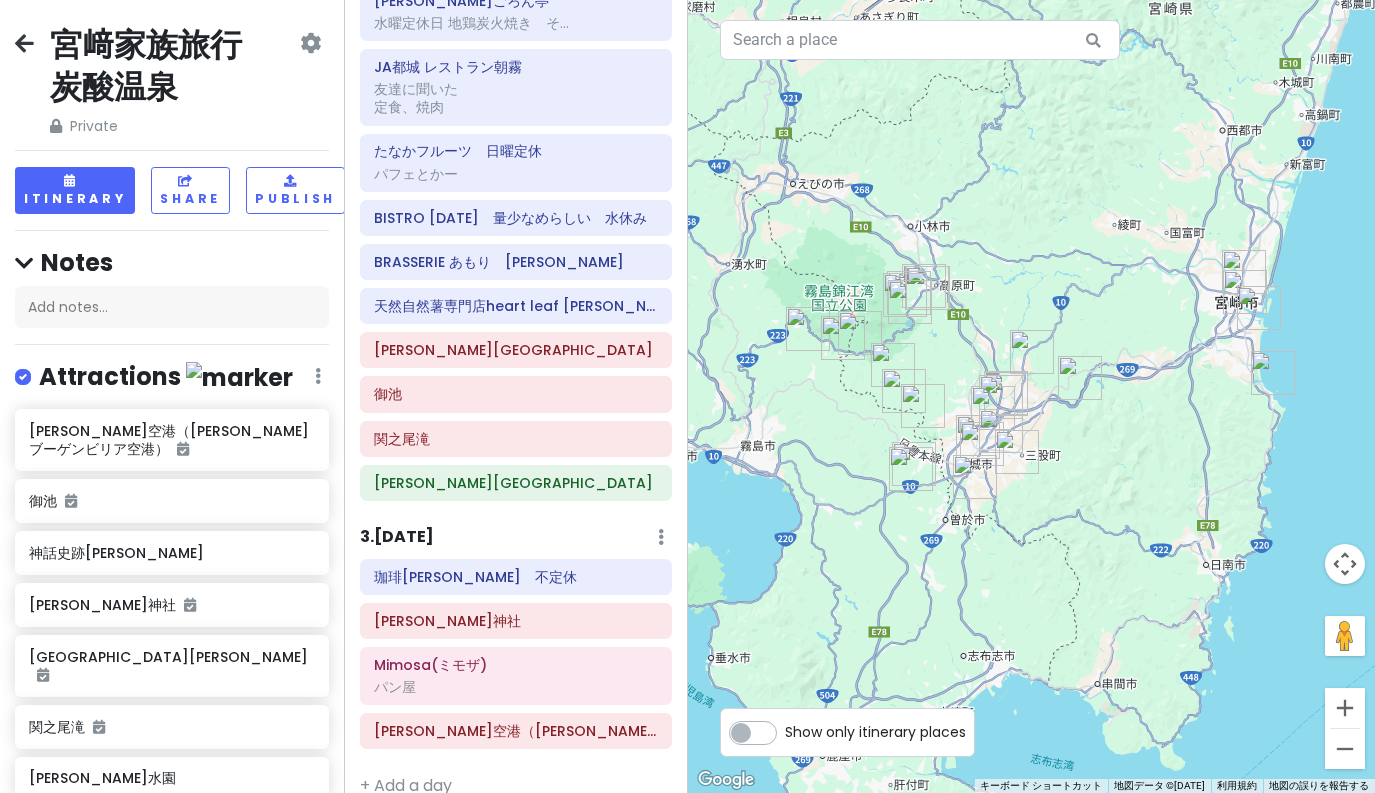 click at bounding box center (923, 406) 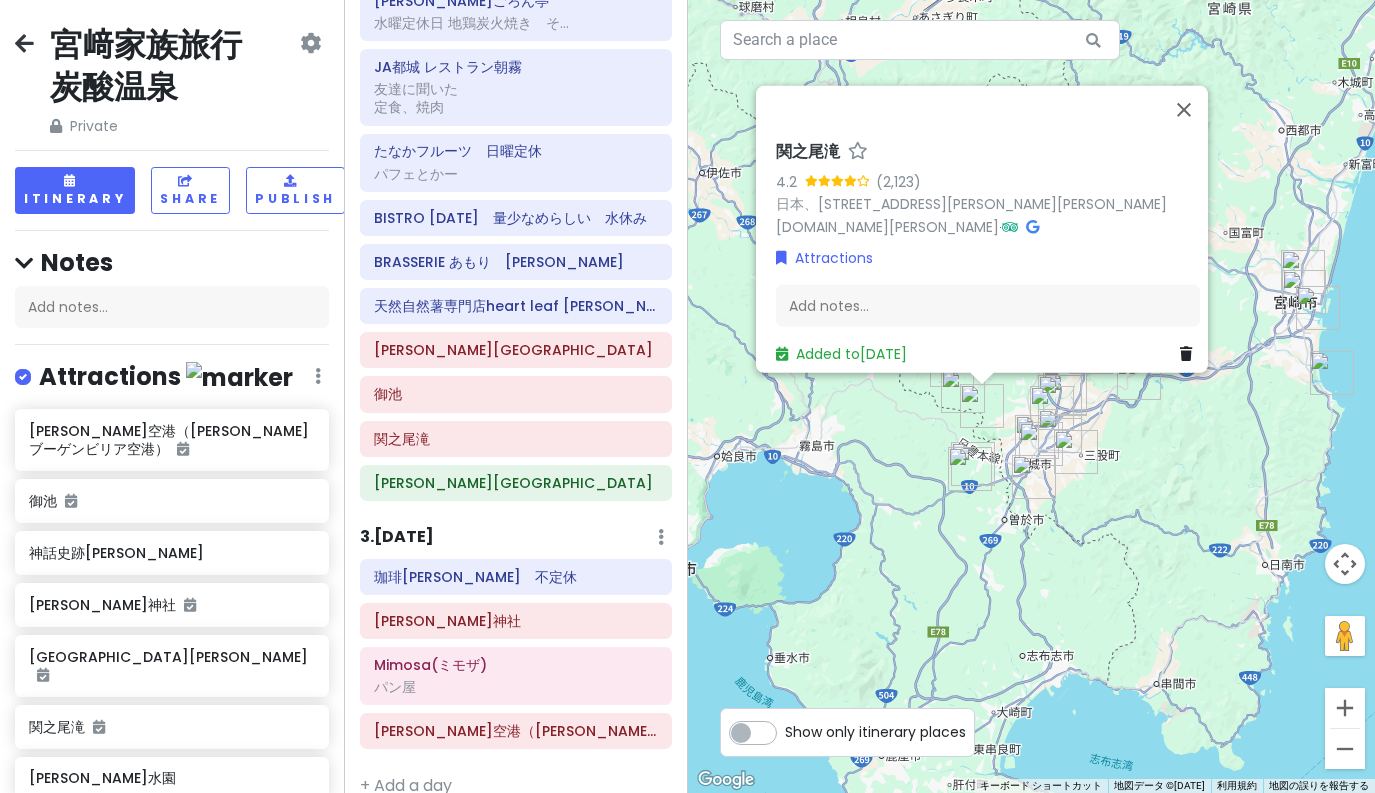 click on "関之尾滝 4.2        (2,123) 日本、〒885-0113 宮崎県都城市関之尾町６８４３−２０ www.city.miyakonojo.miyazaki.jp   ·   Attractions Add notes... Added to  Mon 7/14" at bounding box center (1032, 396) 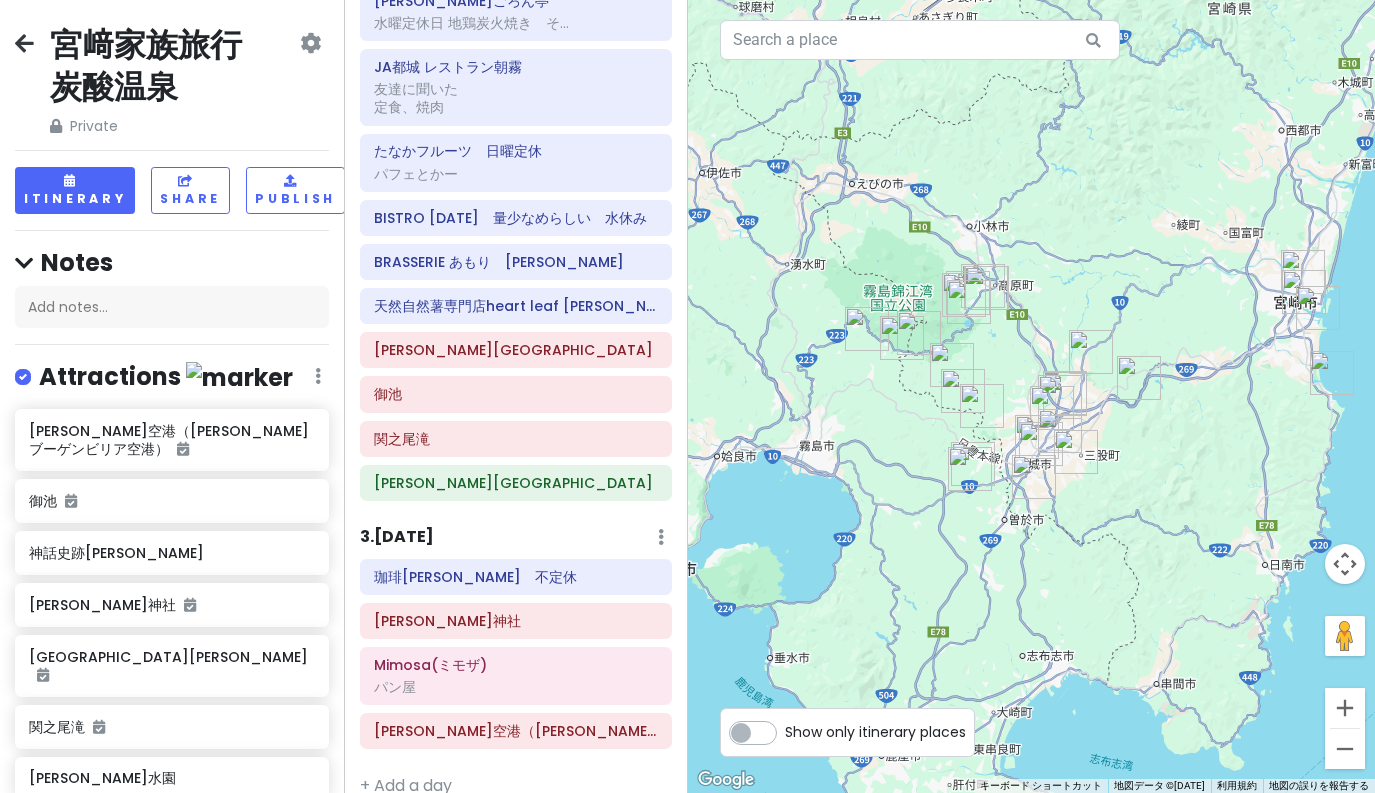 click at bounding box center (963, 391) 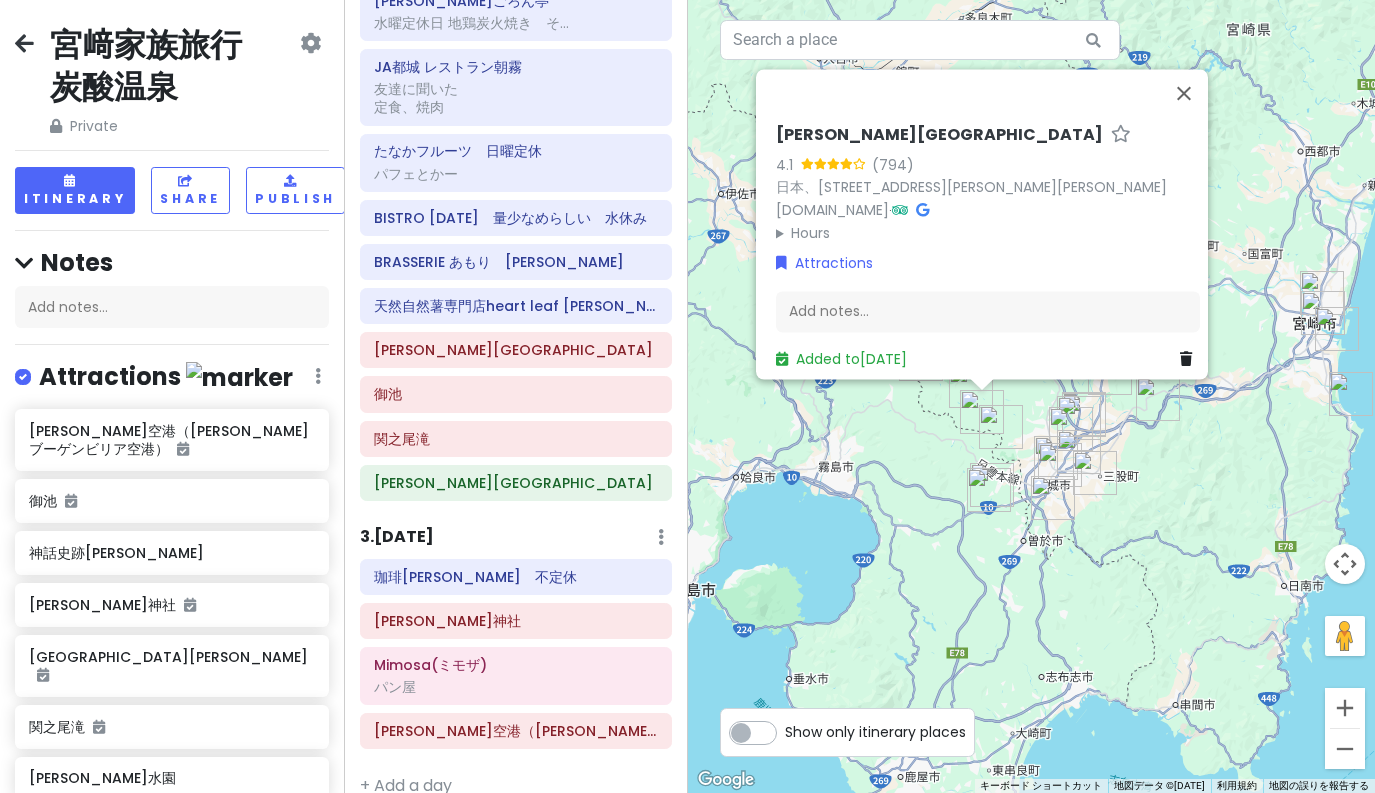 click on "溝ノ口洞穴 4.1        (794) 日本、〒899-4103 鹿児島県曽於市財部町下財部４９０７ www.city.soo.kagoshima.jp   ·   Hours 月曜日  24 時間営業 火曜日  24 時間営業 水曜日  24 時間営業 木曜日  24 時間営業 金曜日  24 時間営業 土曜日  24 時間営業 日曜日  24 時間営業 Attractions Add notes... Added to  Mon 7/14" at bounding box center [1032, 396] 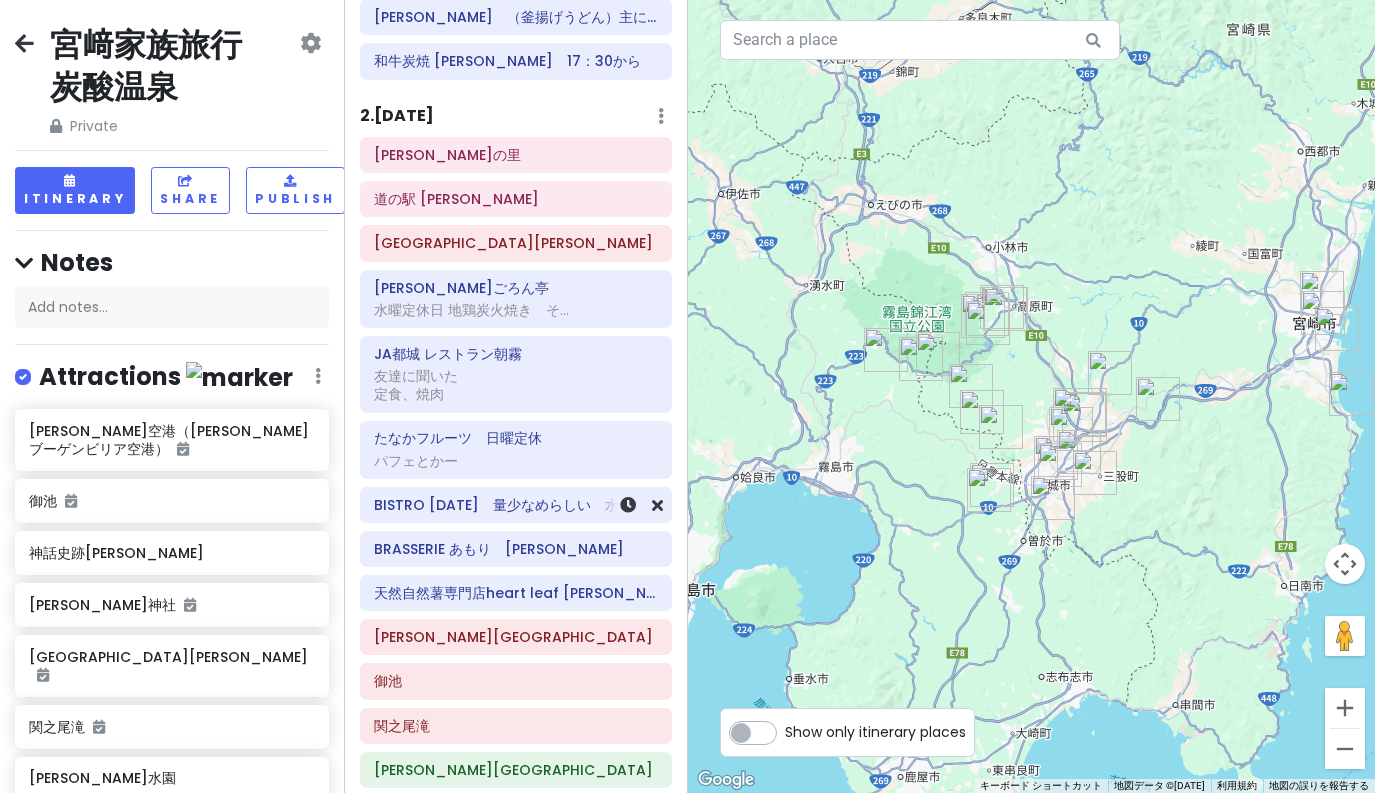 scroll, scrollTop: 132, scrollLeft: 0, axis: vertical 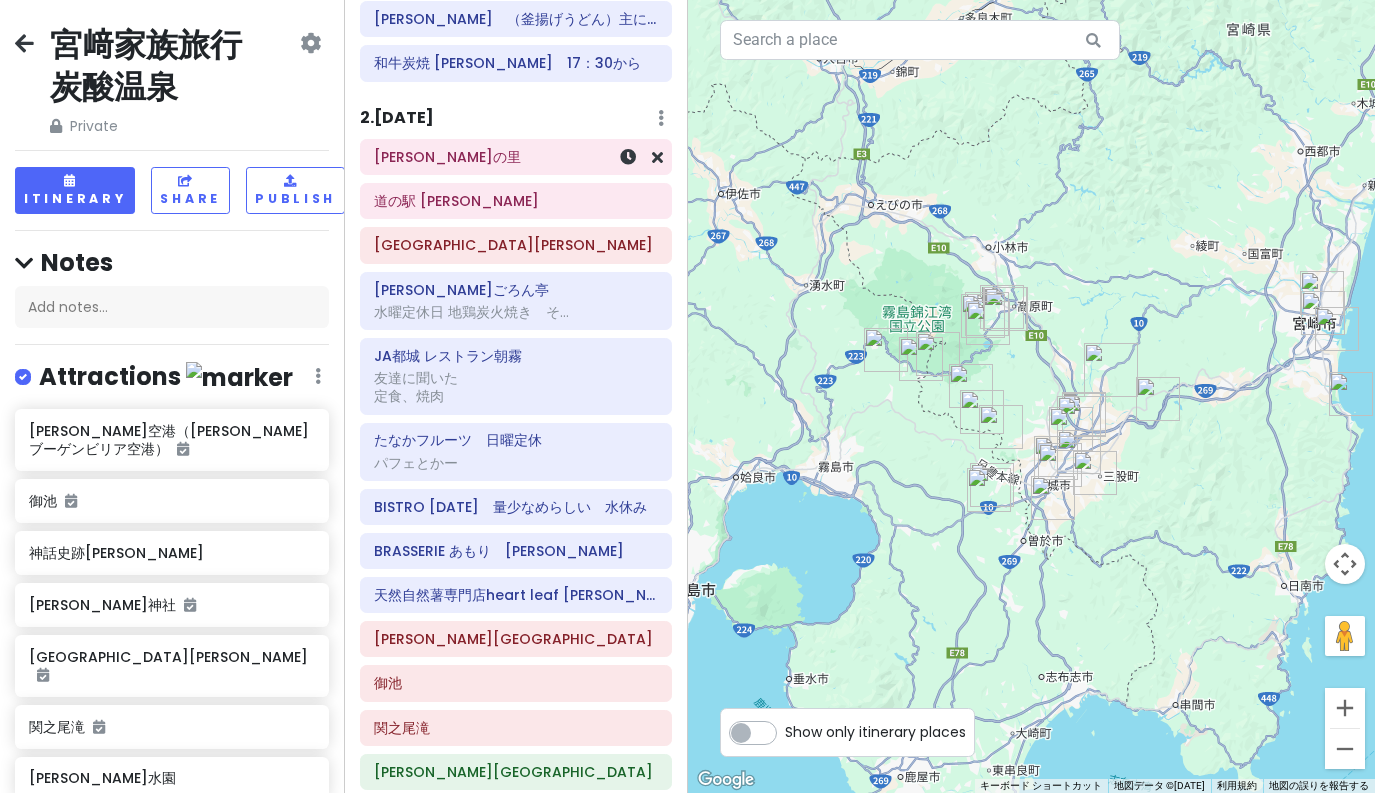 click on "観音さくらの里" at bounding box center [516, 157] 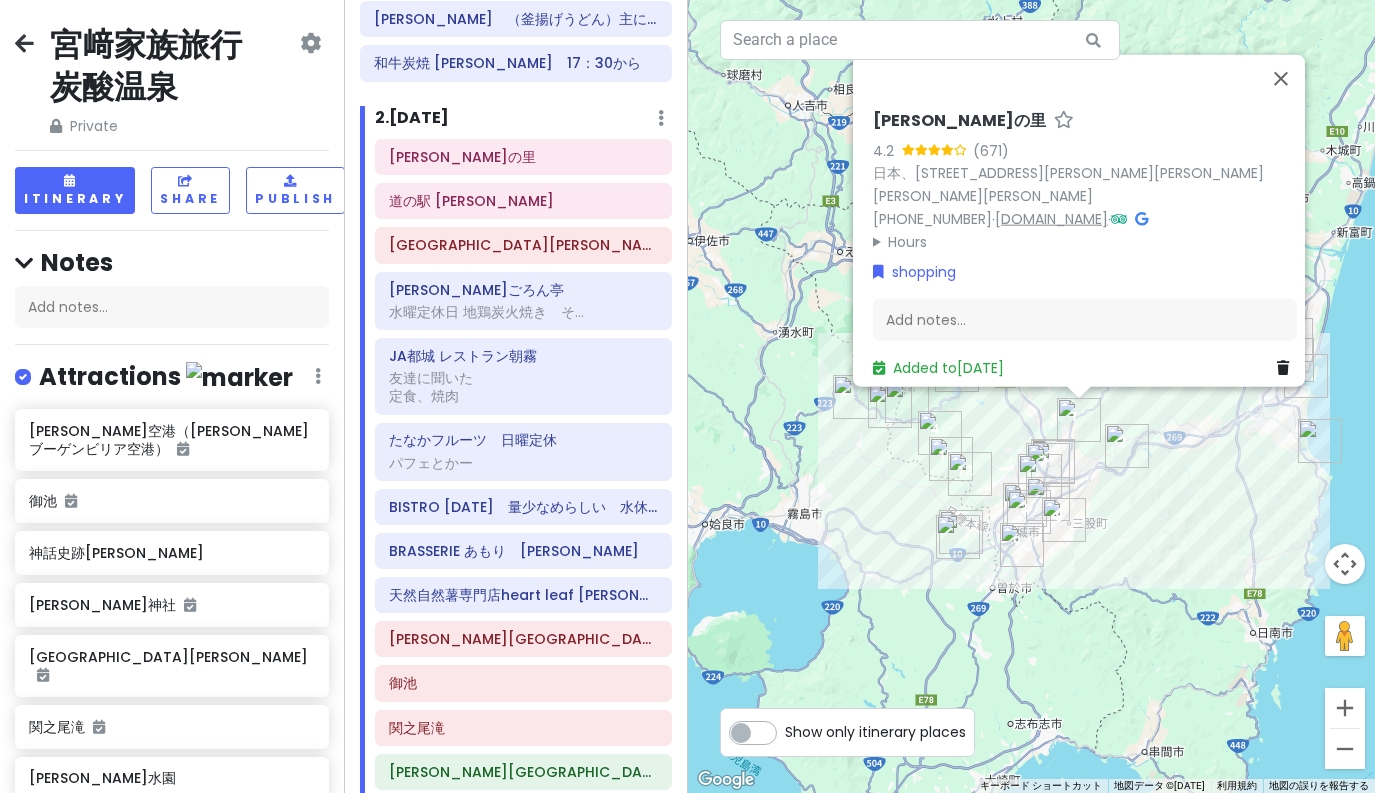 click on "miyakonojo-bonchi.com" at bounding box center [1051, 218] 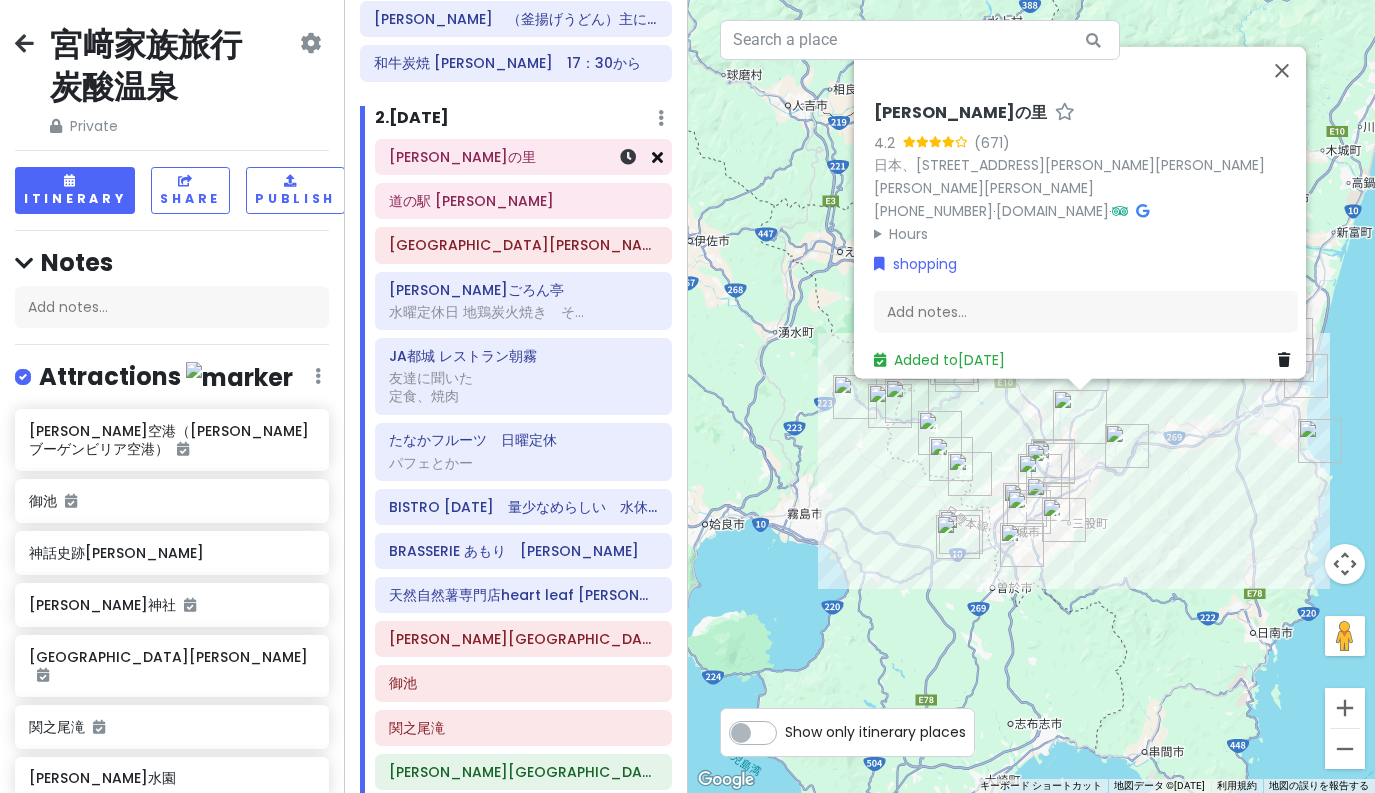 click at bounding box center (657, 157) 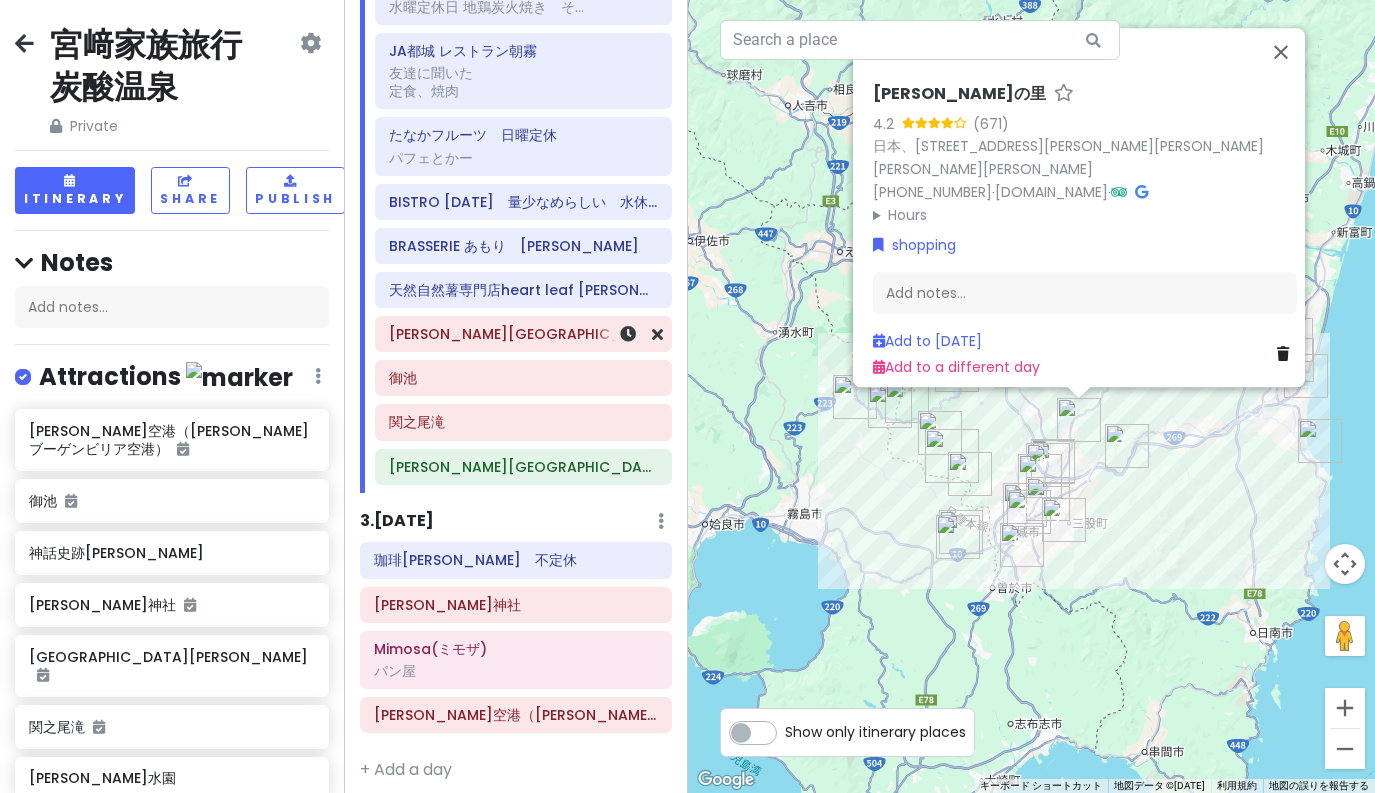 scroll, scrollTop: 399, scrollLeft: 0, axis: vertical 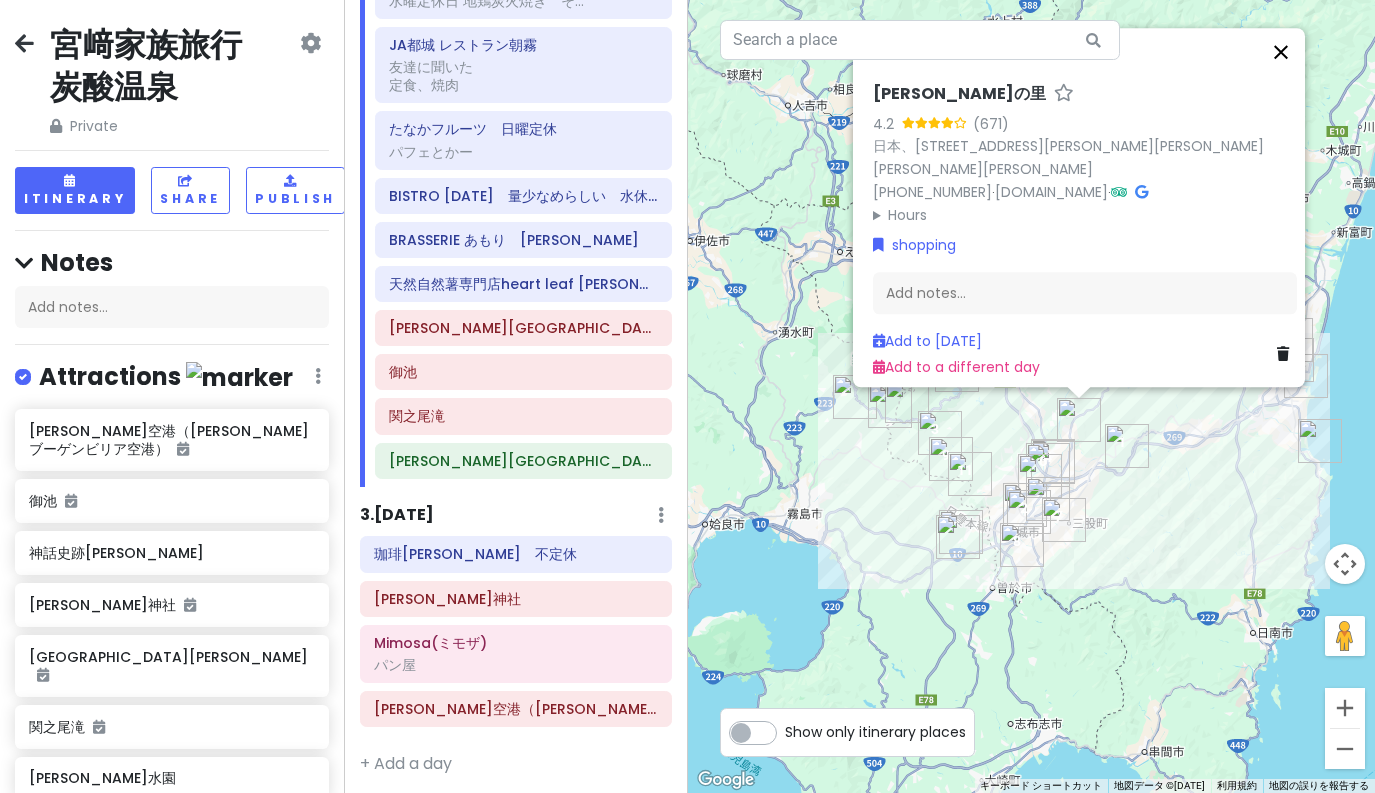 click at bounding box center [1281, 52] 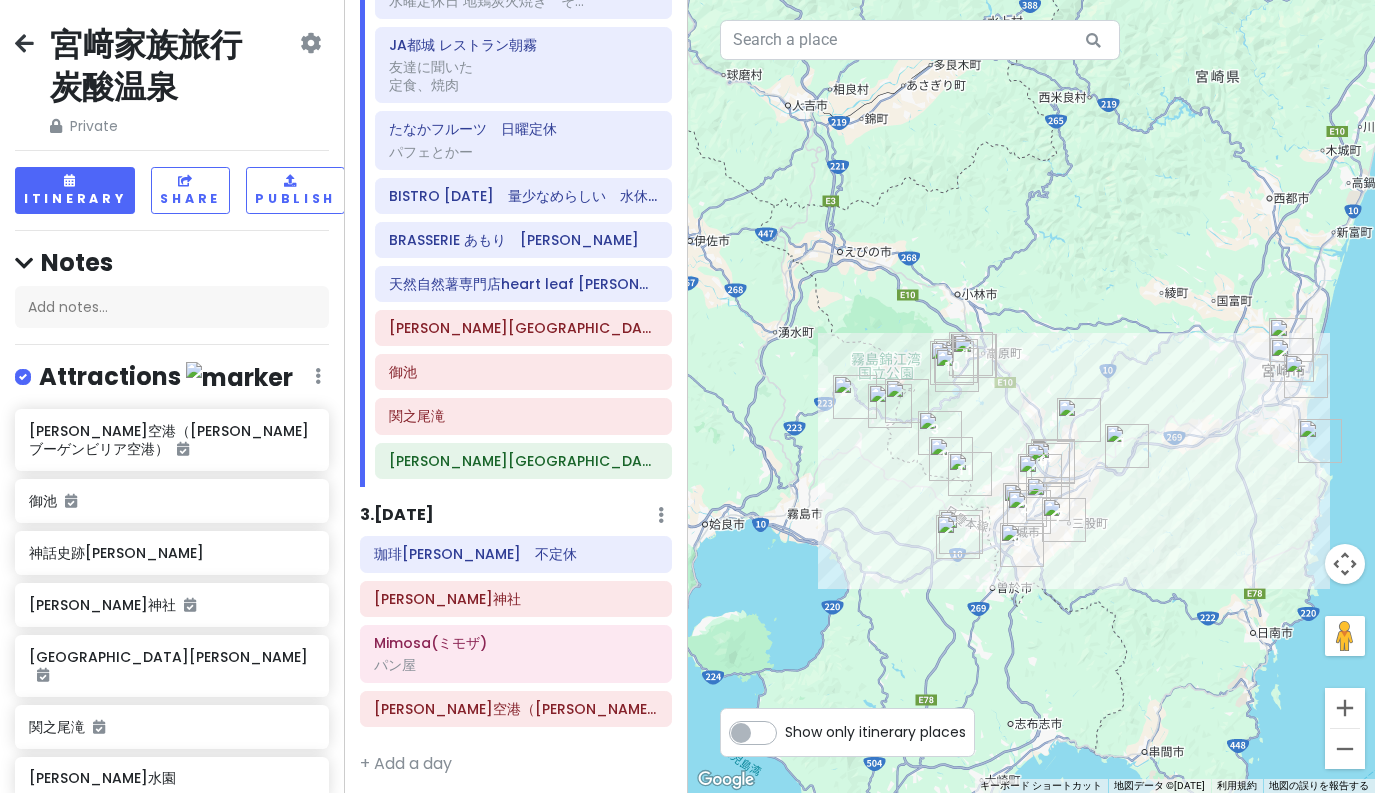click at bounding box center [1032, 396] 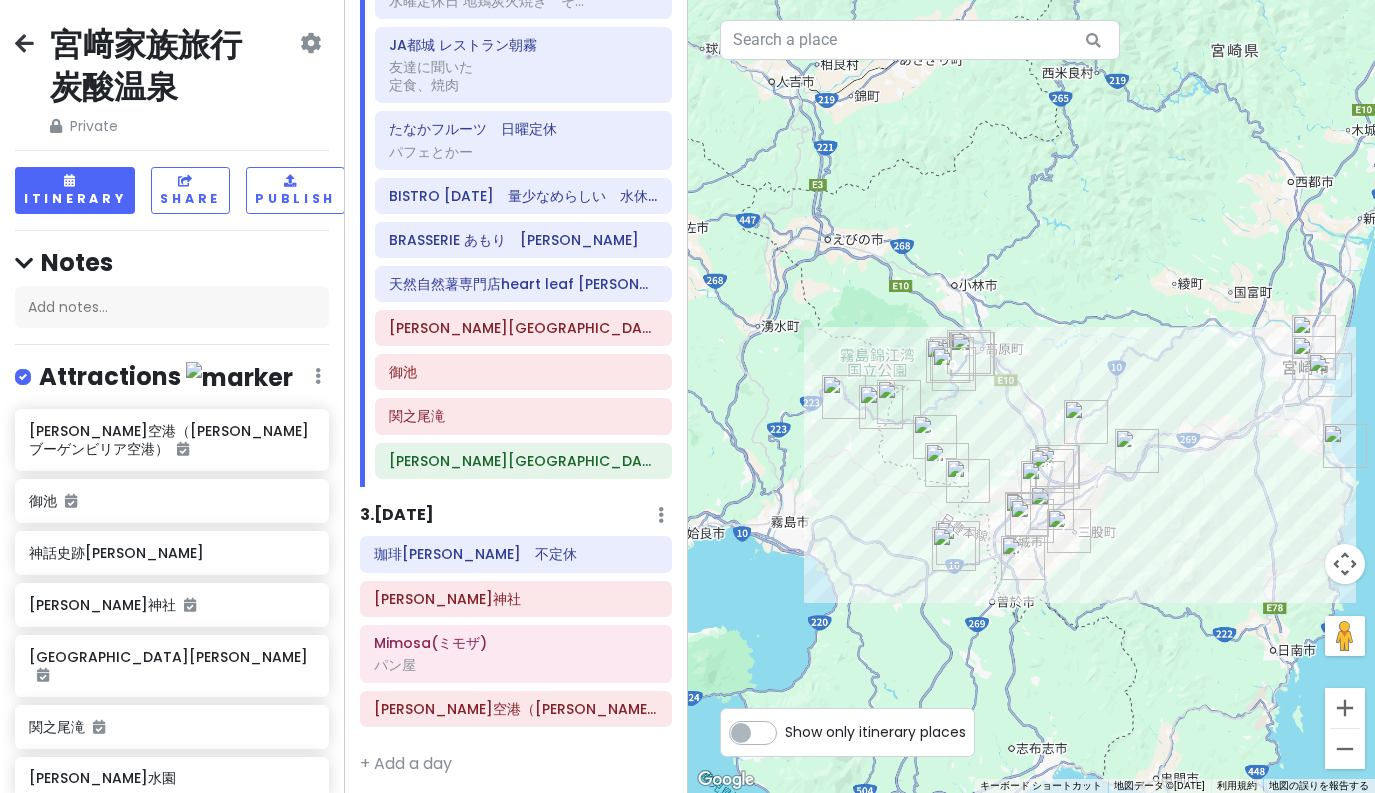 click at bounding box center (1032, 396) 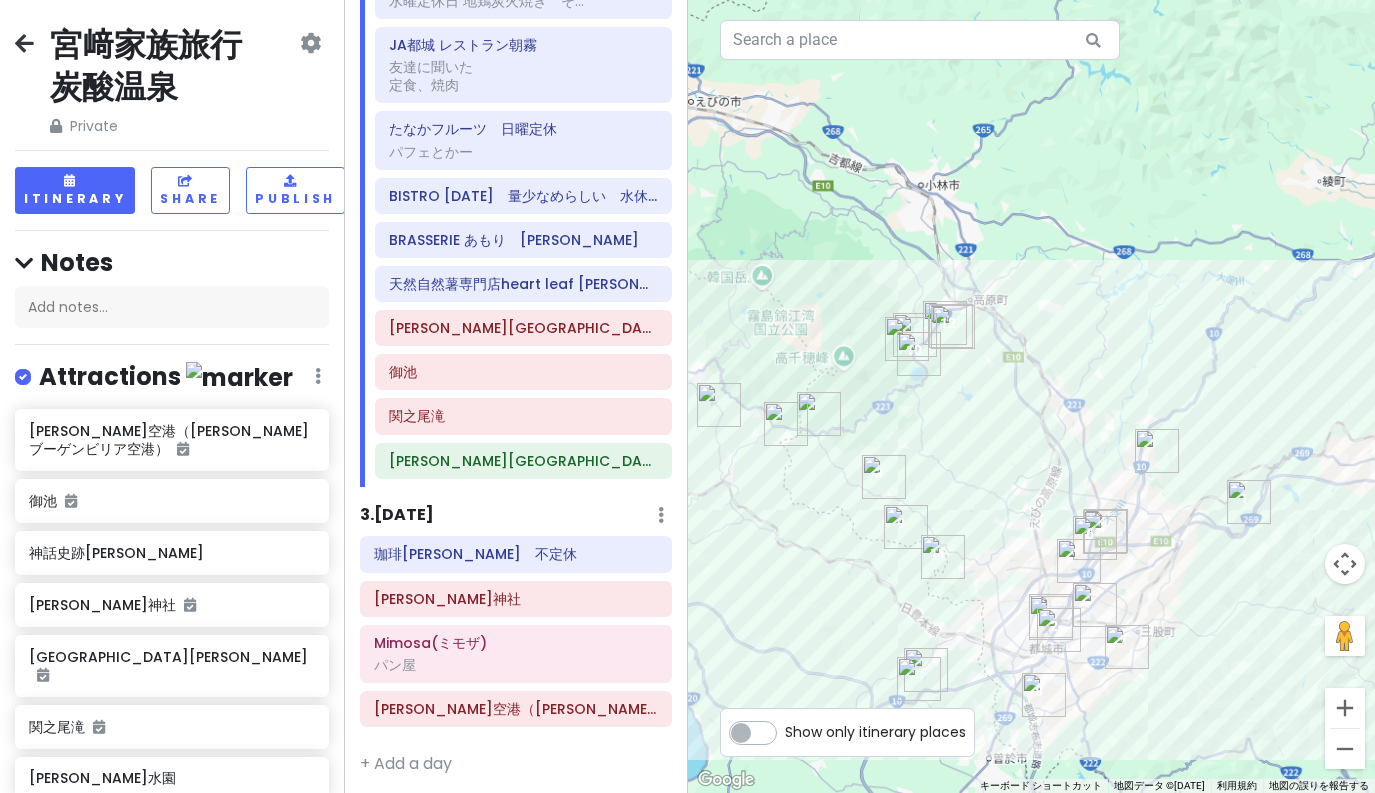 click at bounding box center [1032, 396] 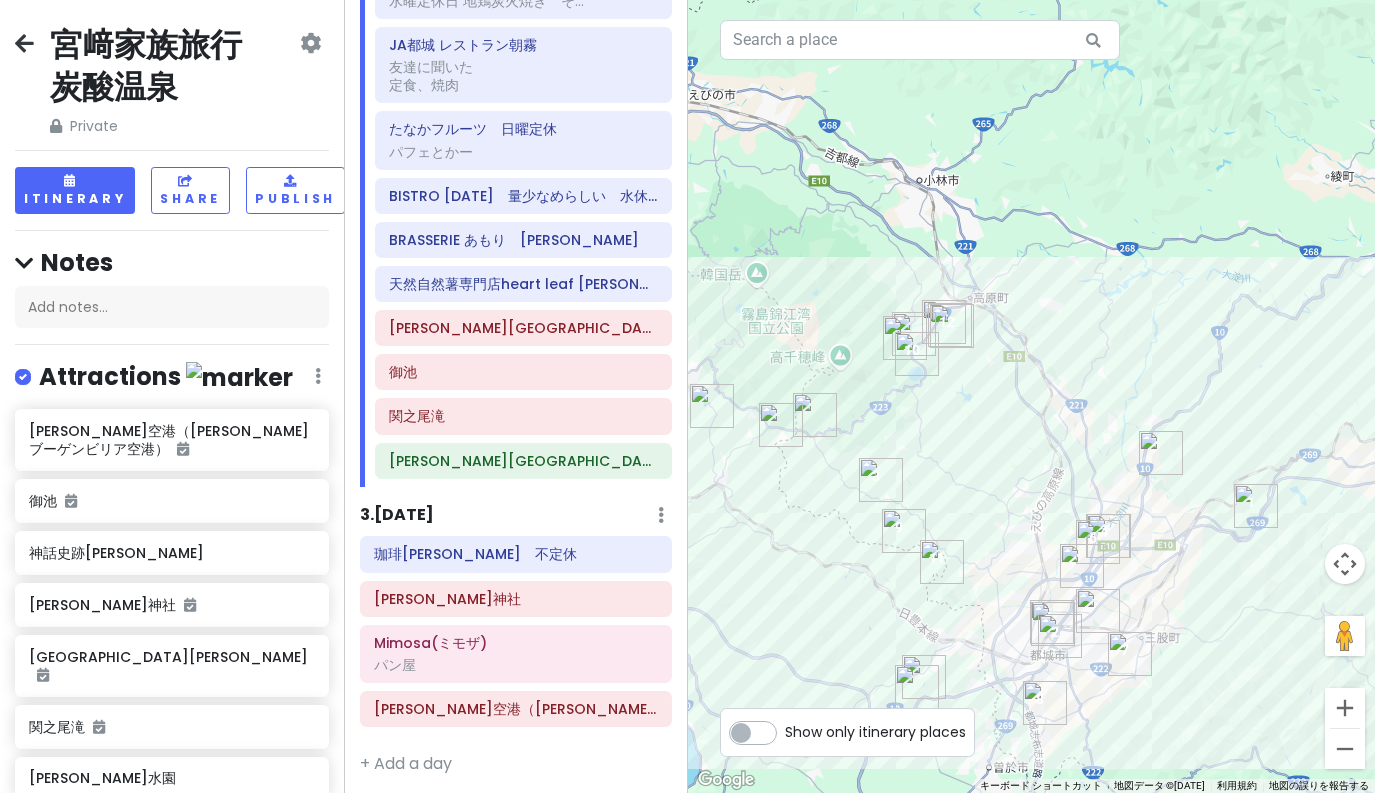 click at bounding box center (1032, 396) 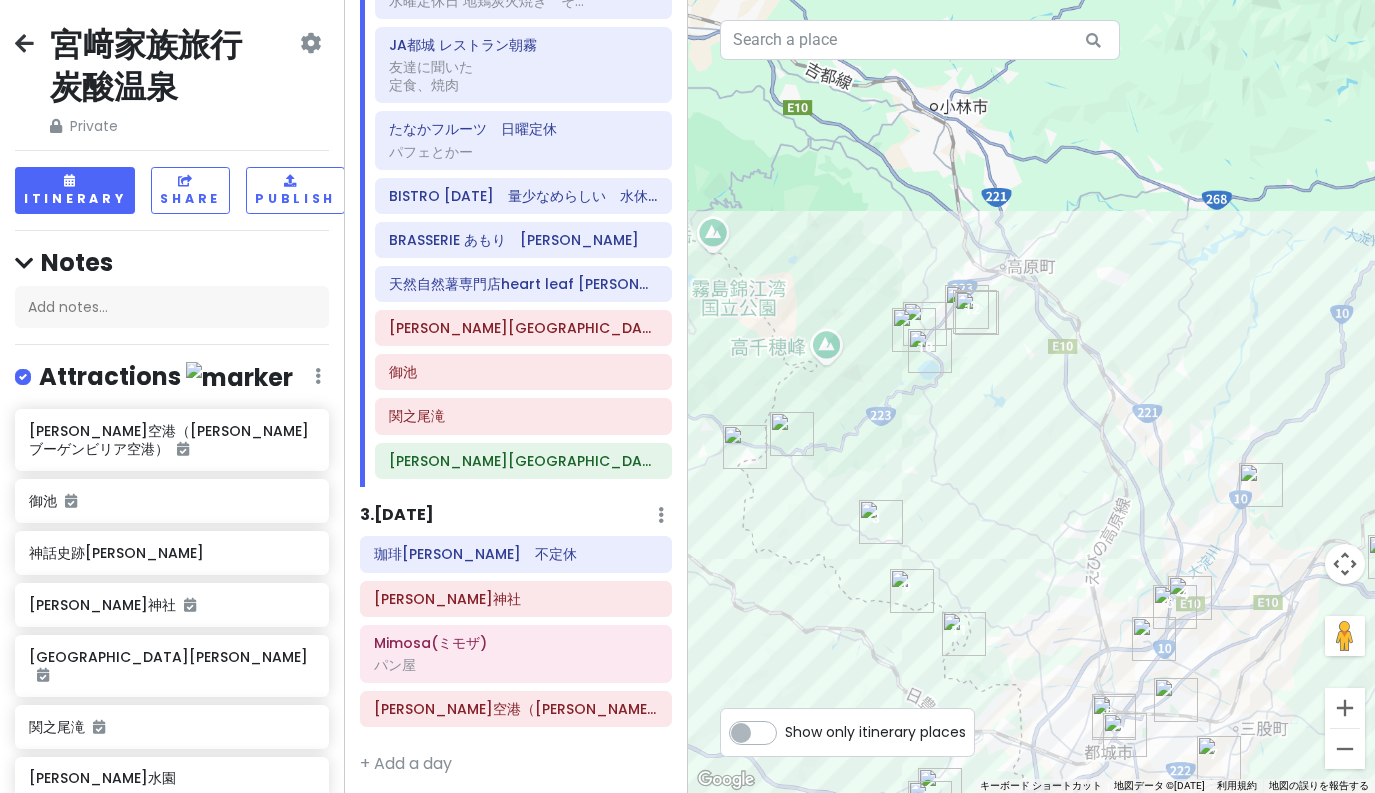 click at bounding box center [1032, 396] 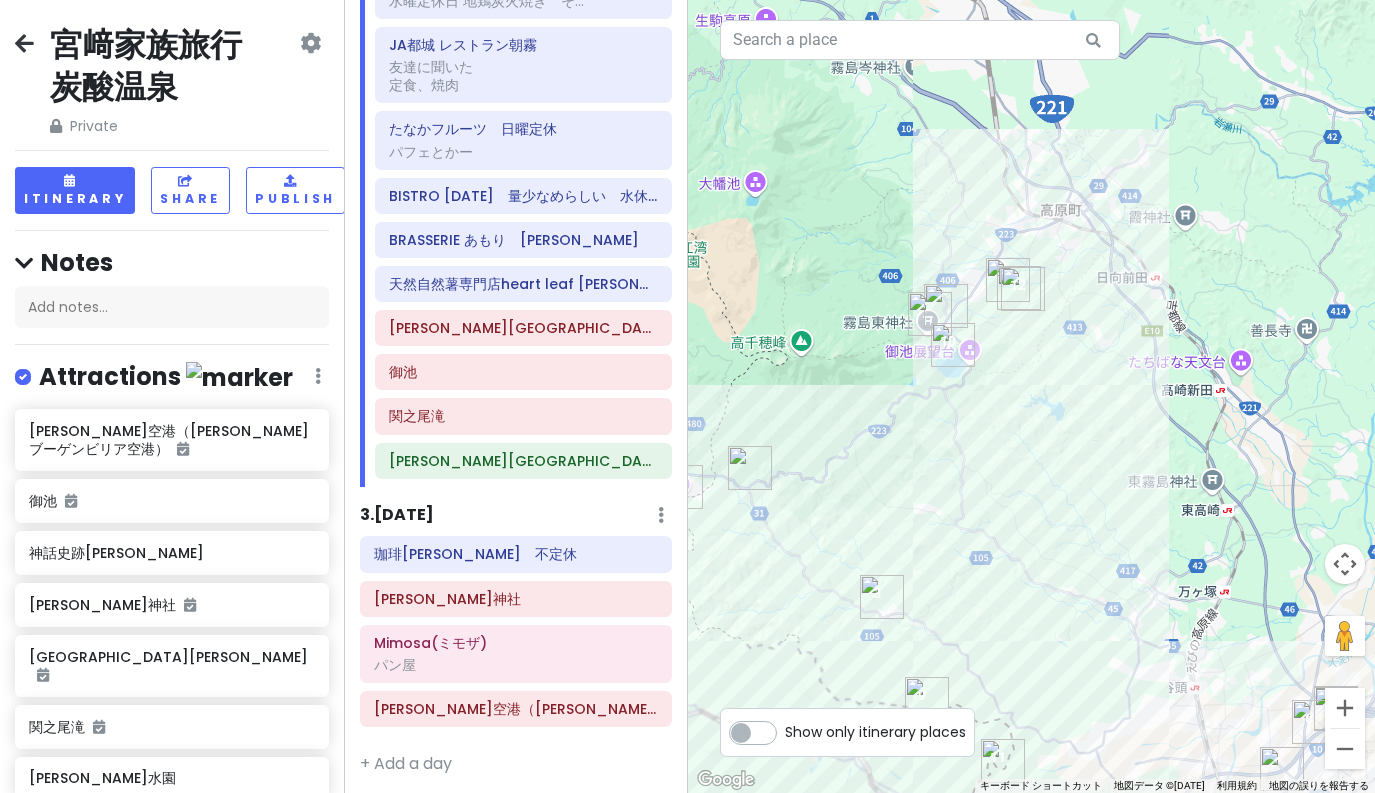 click at bounding box center (1032, 396) 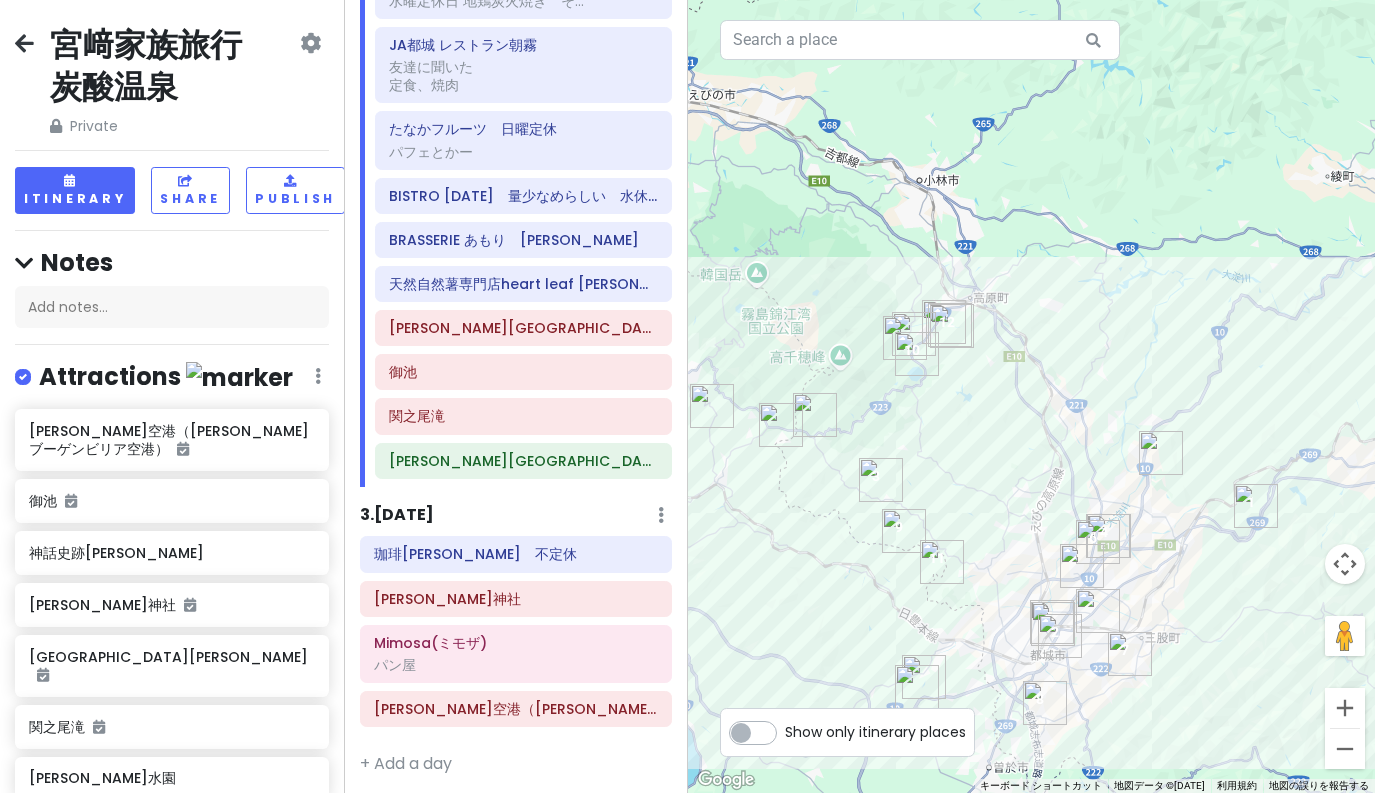 click at bounding box center [917, 354] 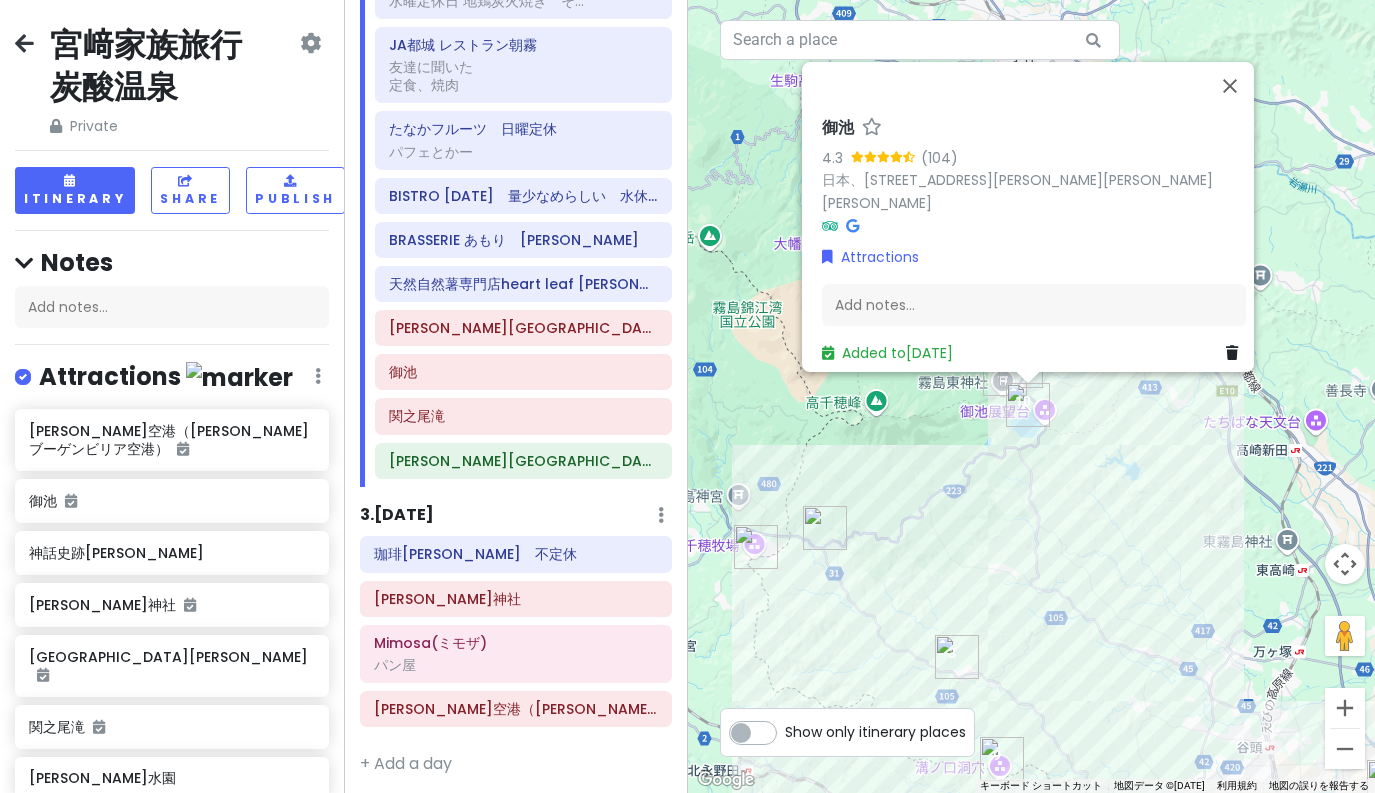 click on "矢印キーを押すと移動します。  御池 4.3        (104) 日本、〒885-0225 宮崎県都城市夏尾町 御池 Attractions Add notes... Added to  Mon 7/14" at bounding box center [1032, 396] 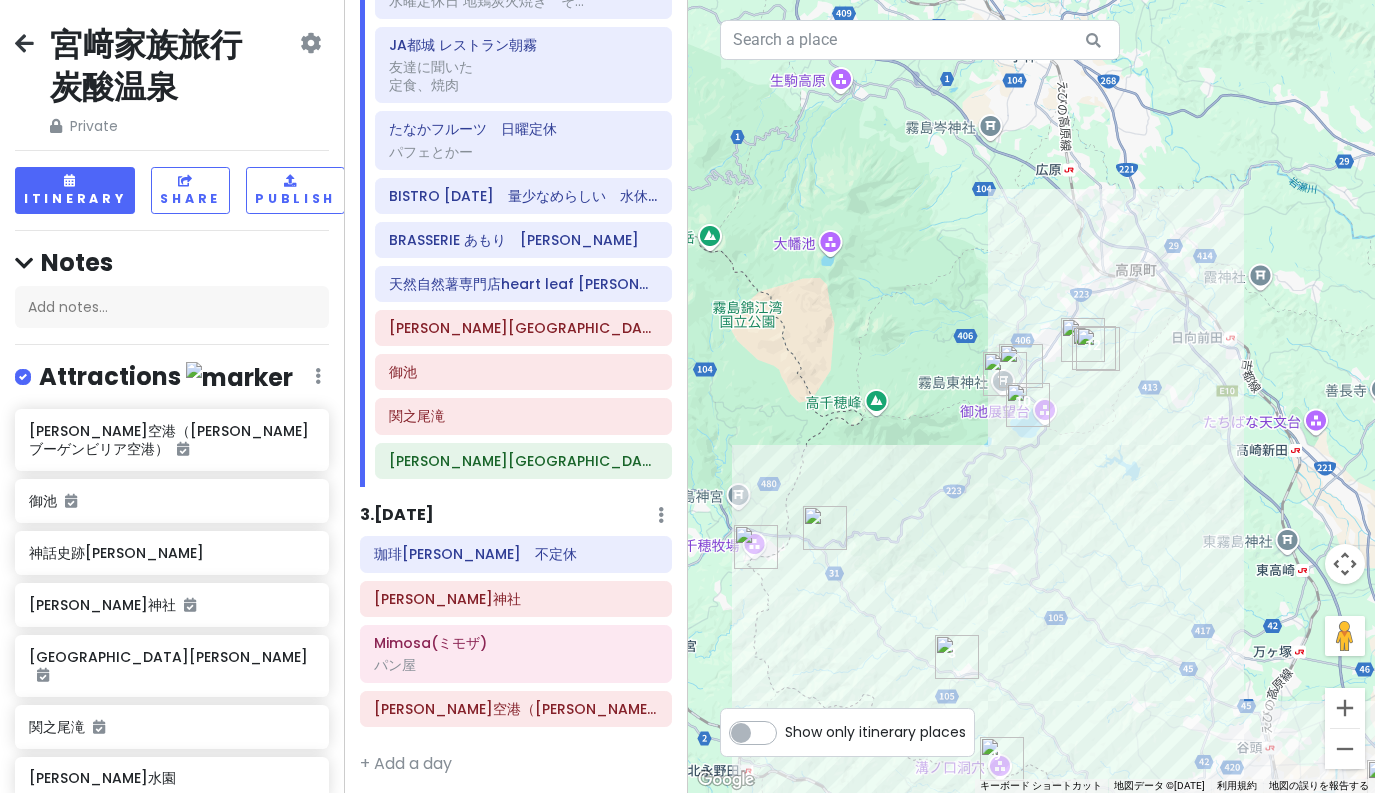 click at bounding box center (1032, 396) 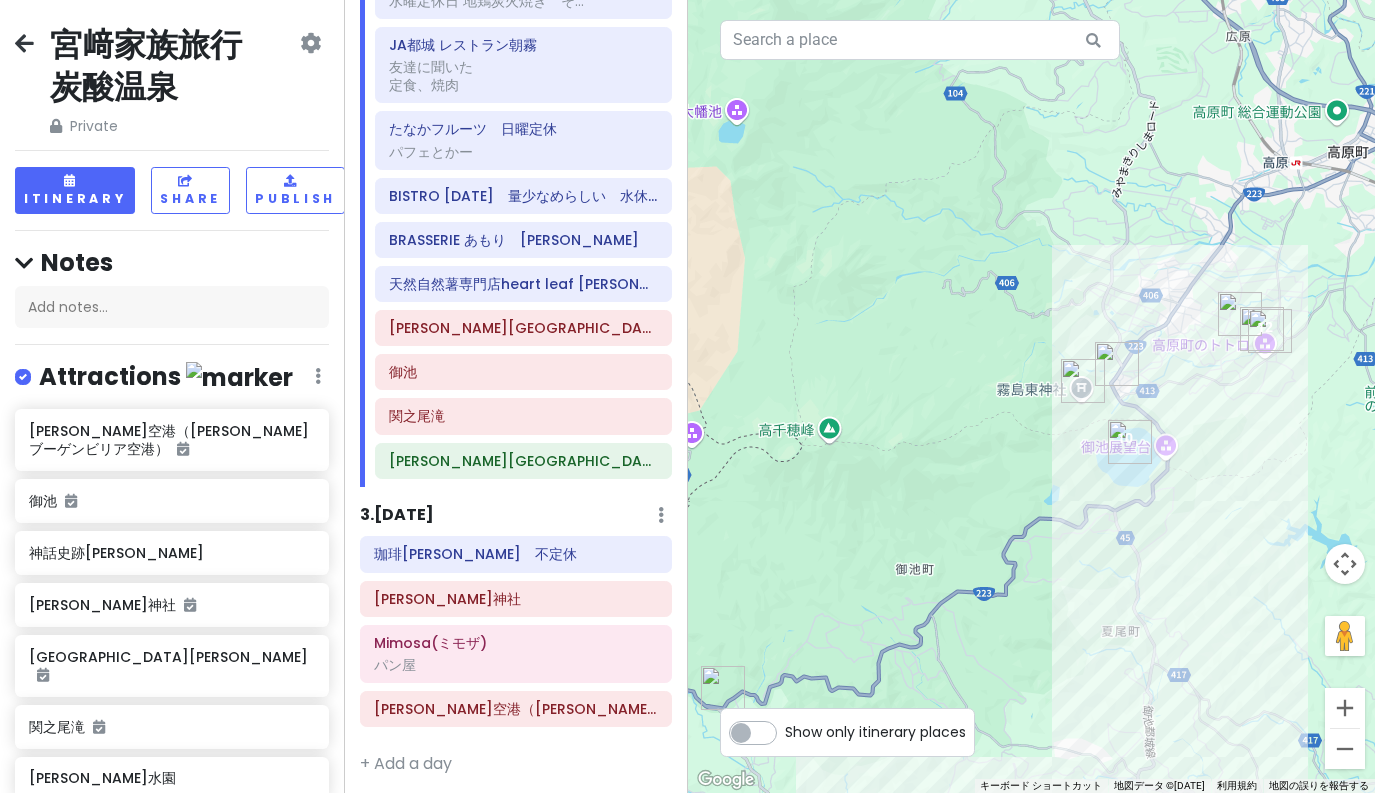 click at bounding box center (1032, 396) 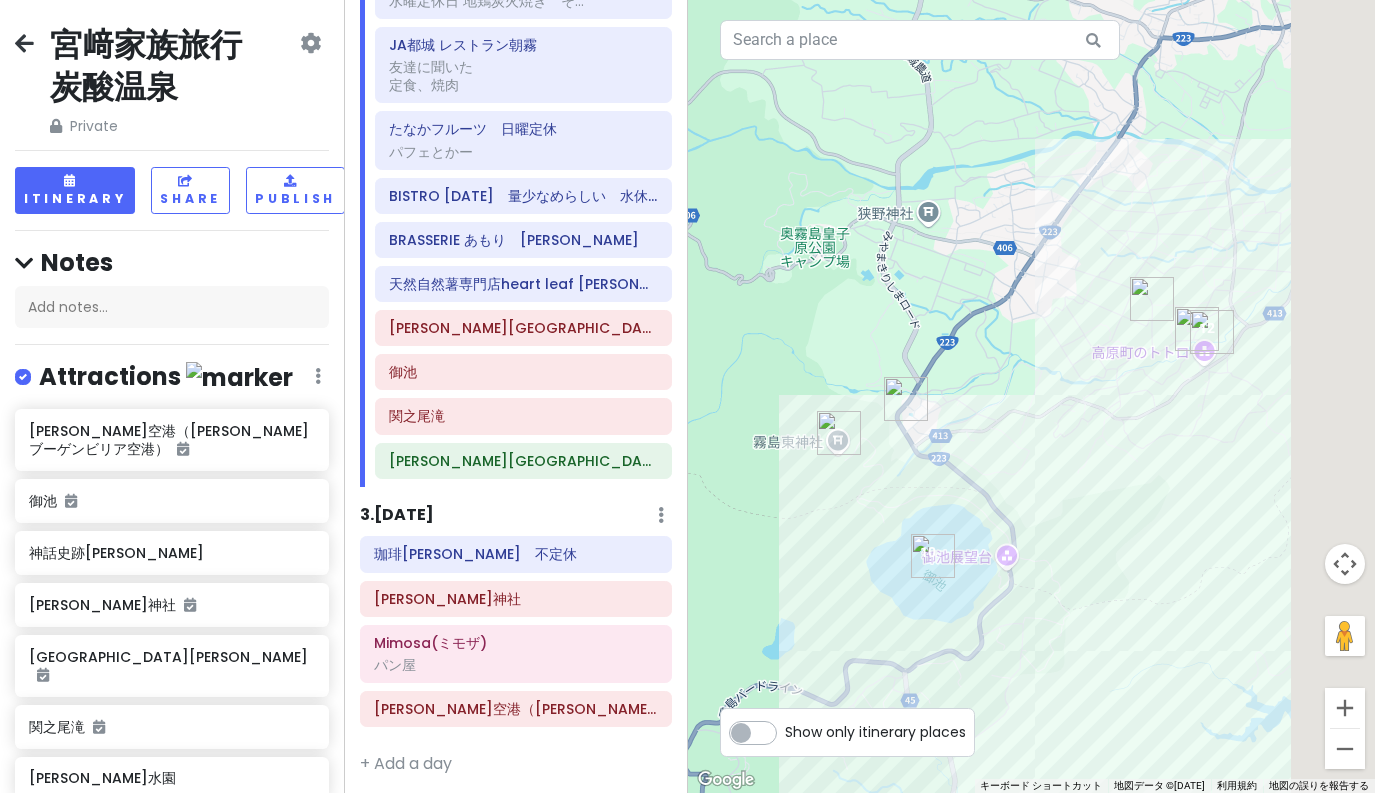 drag, startPoint x: 1267, startPoint y: 401, endPoint x: 1130, endPoint y: 420, distance: 138.31125 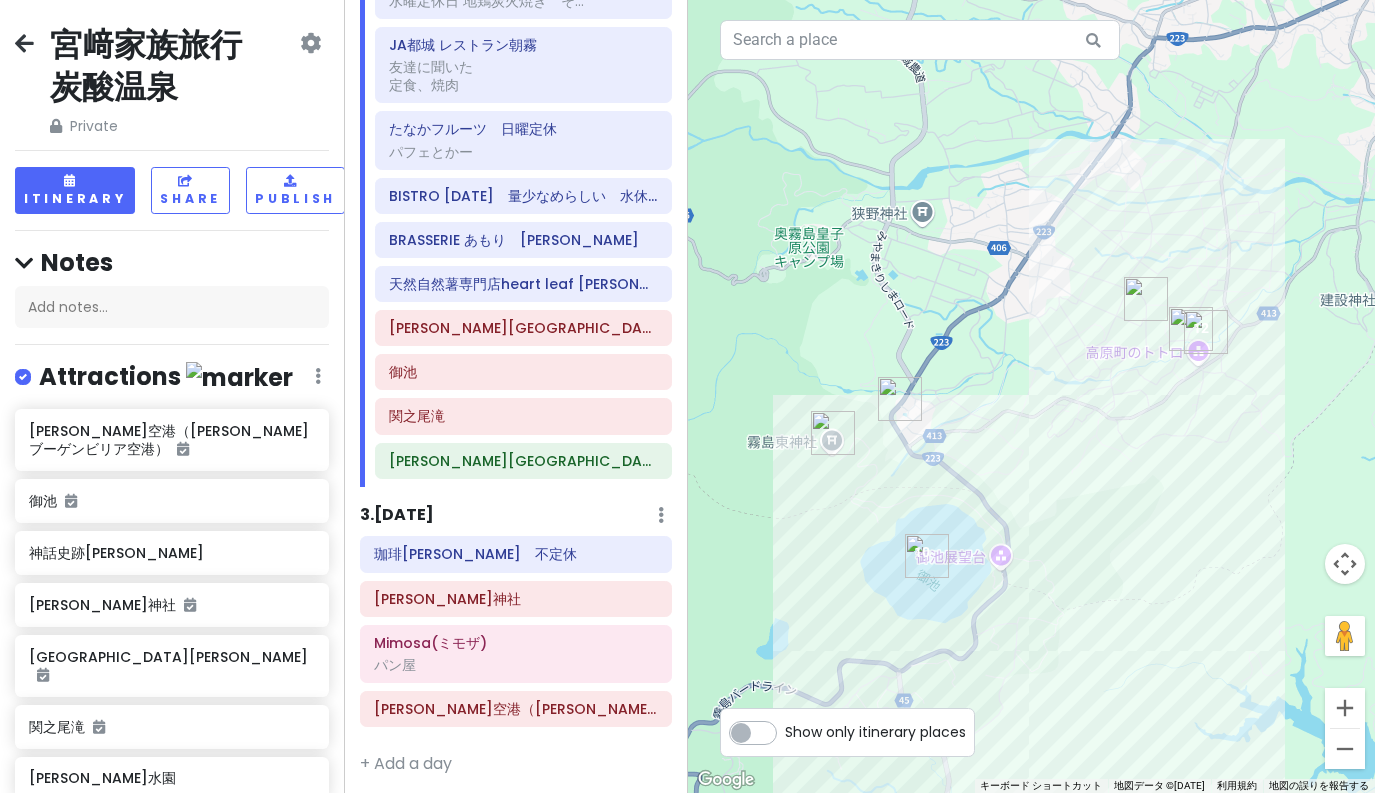 click at bounding box center [1032, 396] 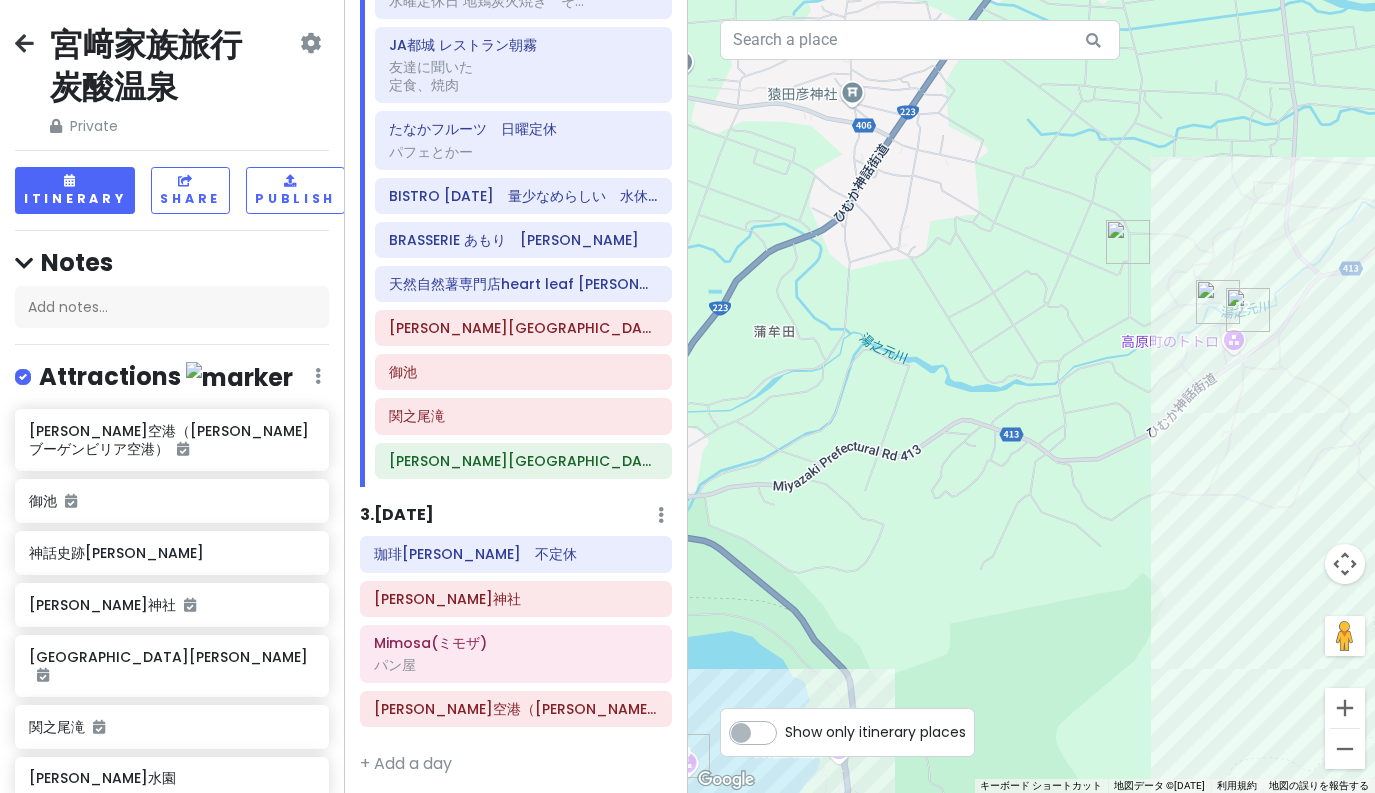 click at bounding box center [1032, 396] 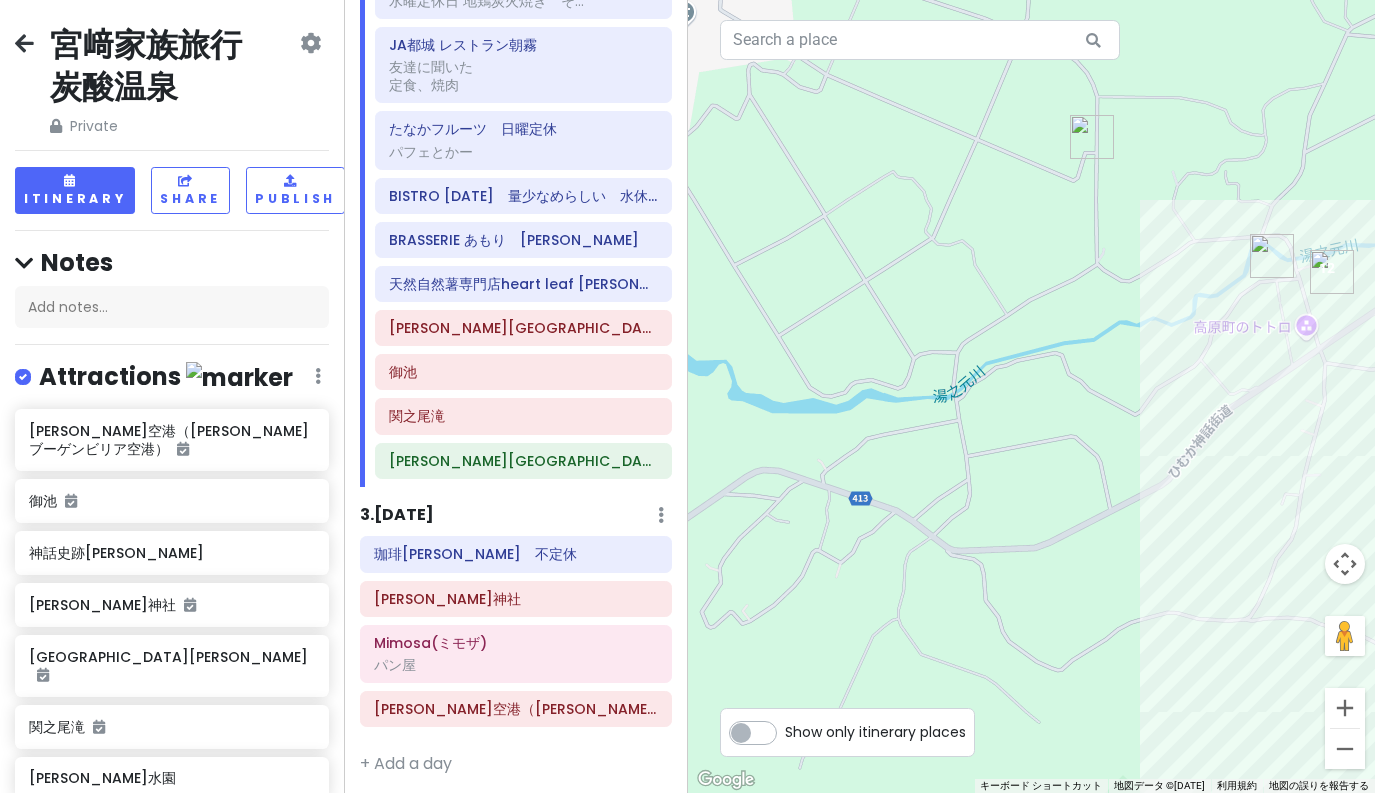 click at bounding box center [1272, 256] 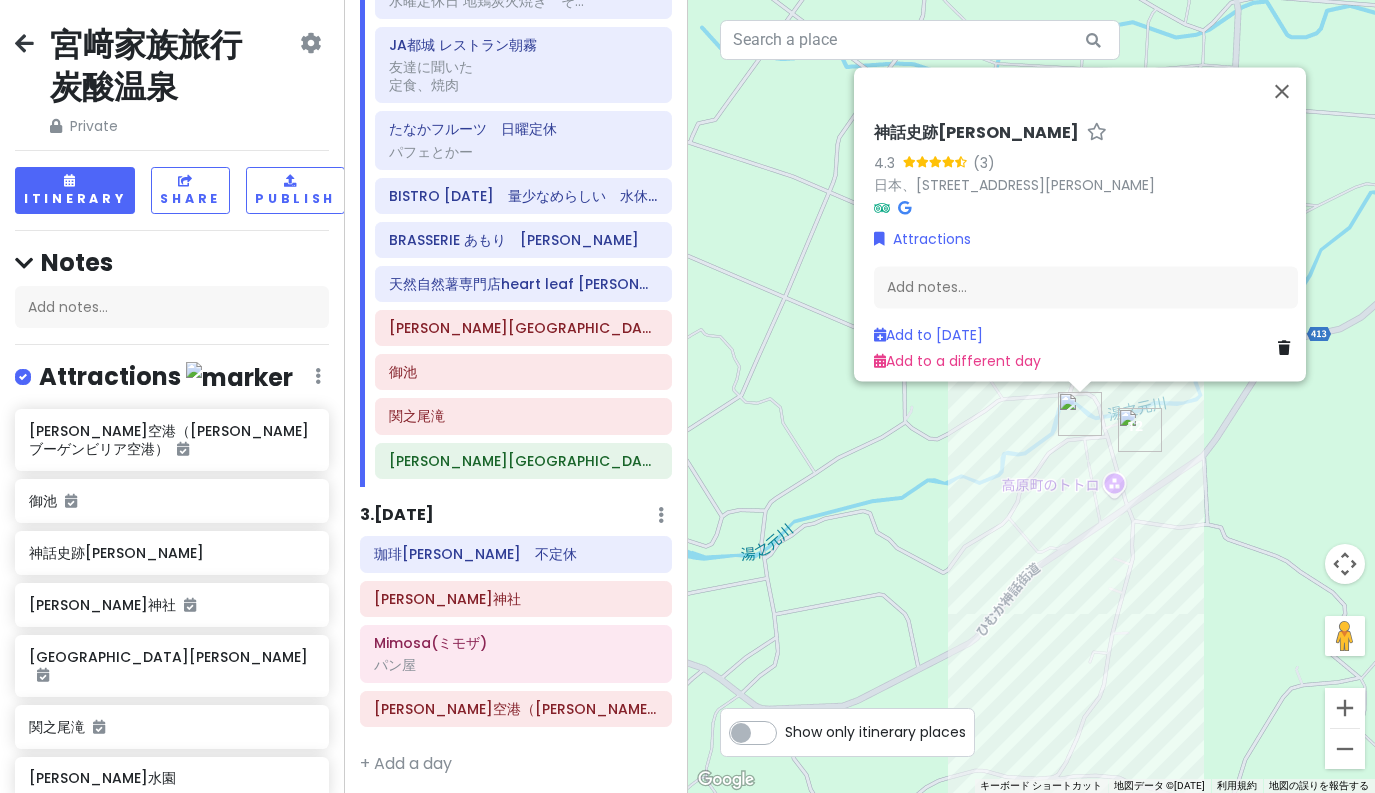 click at bounding box center (1140, 430) 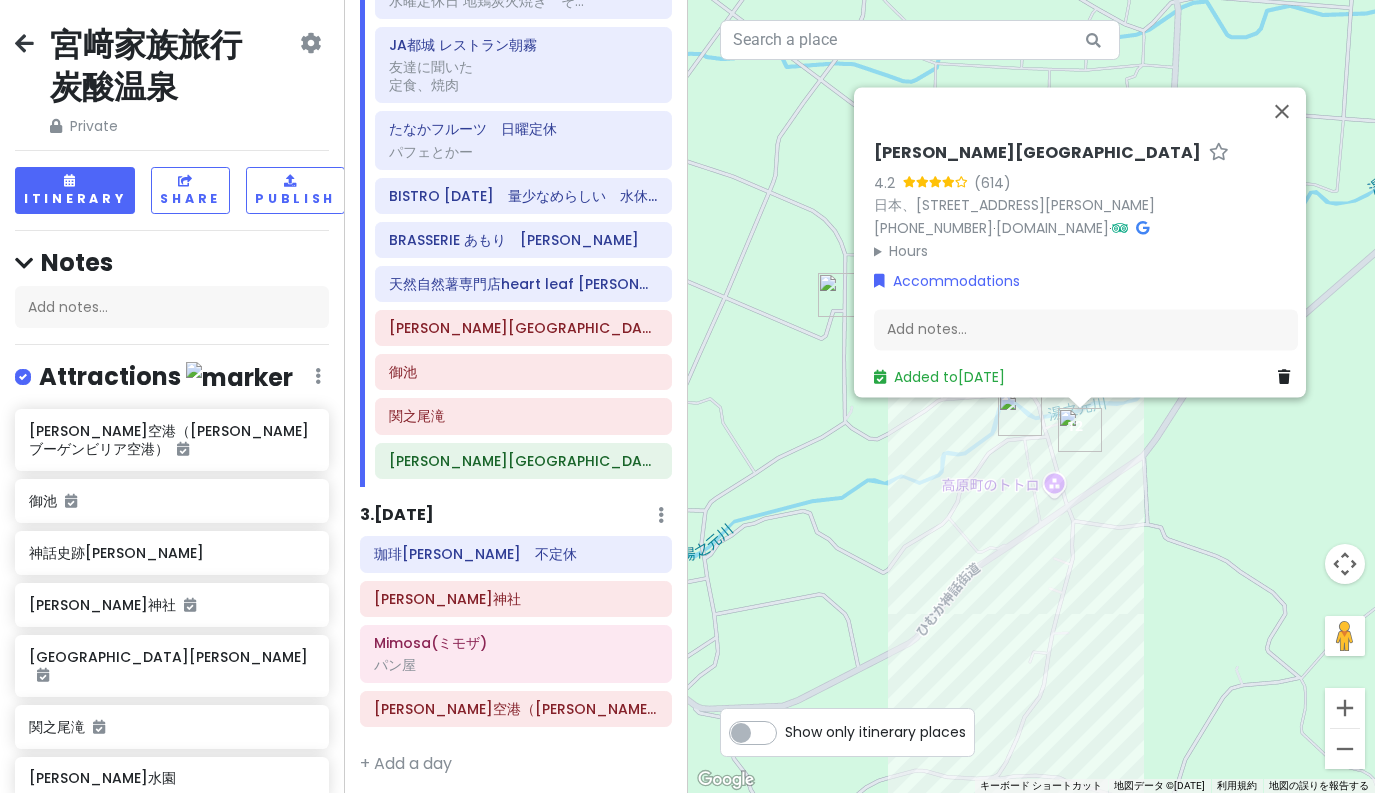 click on "湯之元温泉 4.2        (614) 日本、〒889-4414 宮崎県西諸県郡高原町蒲牟田７５３５ +81 984-42-3701   ·   yunomoto.org   ·   Hours 月曜日  10時00分～22時00分 火曜日  10時00分～22時00分 水曜日  10時00分～22時00分 木曜日  10時00分～22時00分 金曜日  10時00分～22時00分 土曜日  10時00分～22時00分 日曜日  10時00分～22時00分 Accommodations Add notes... Added to  Mon 7/14" at bounding box center [1032, 396] 